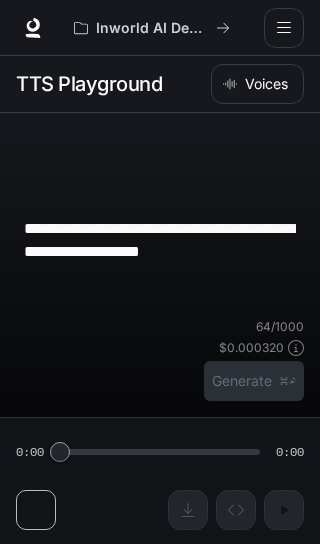 scroll, scrollTop: 0, scrollLeft: 0, axis: both 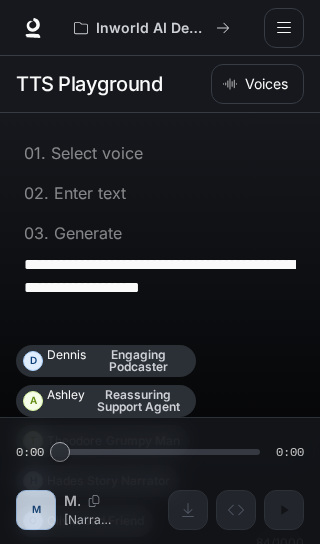 click on "**********" at bounding box center [160, 299] 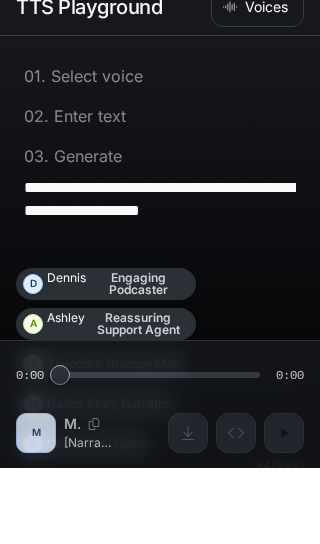click on "**********" at bounding box center [160, 299] 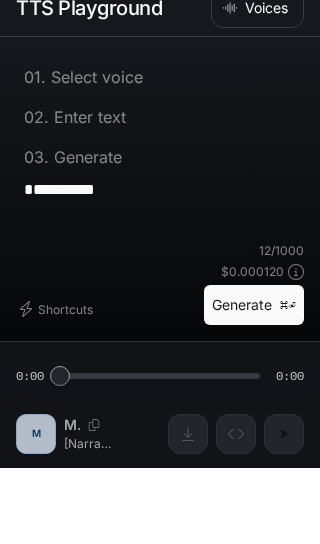 click on "**********" at bounding box center (160, 277) 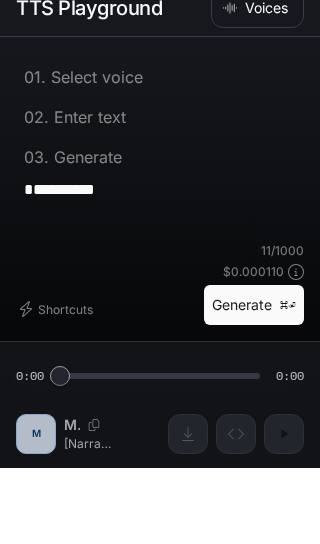 click on "**********" at bounding box center (160, 285) 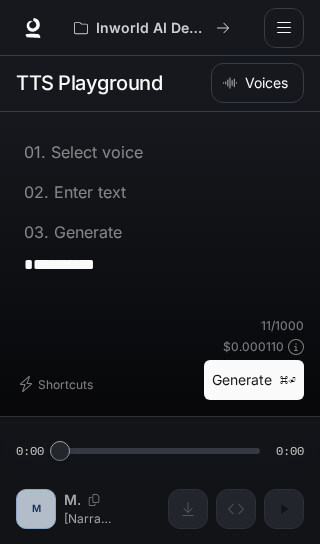 click on "**********" at bounding box center (160, 276) 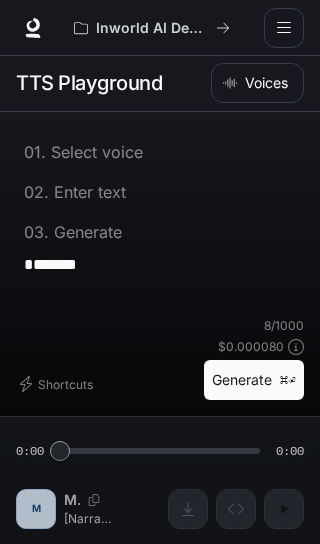 click on "*******" at bounding box center [160, 276] 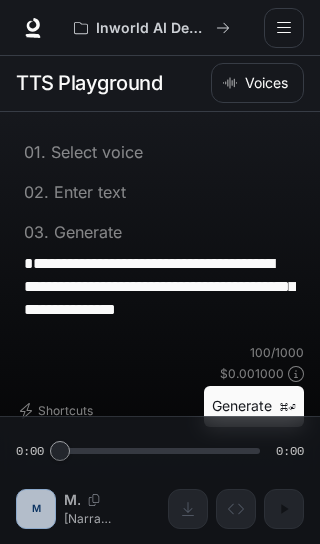 click on "**********" at bounding box center (160, 298) 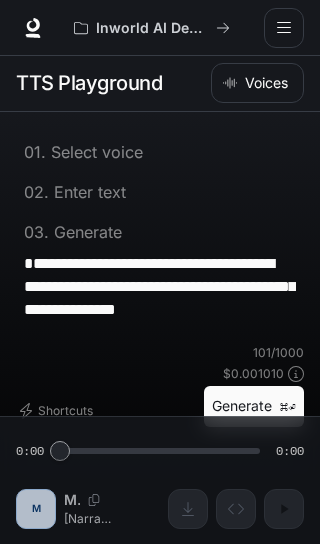 click on "**********" at bounding box center [160, 298] 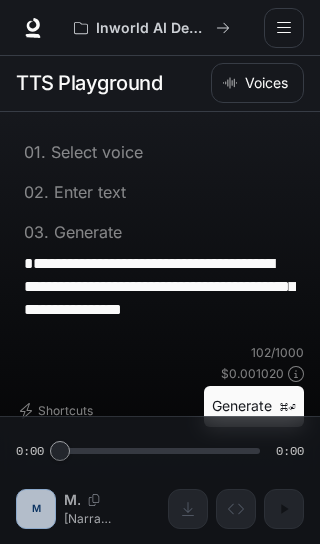click on "**********" at bounding box center (160, 298) 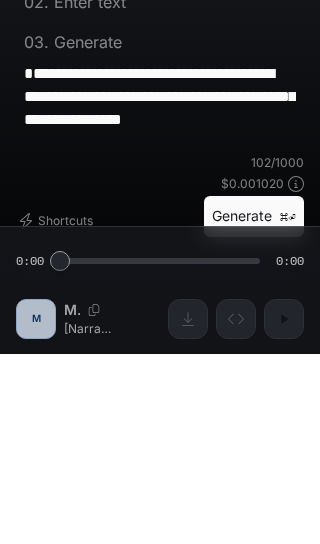 scroll, scrollTop: 209, scrollLeft: 0, axis: vertical 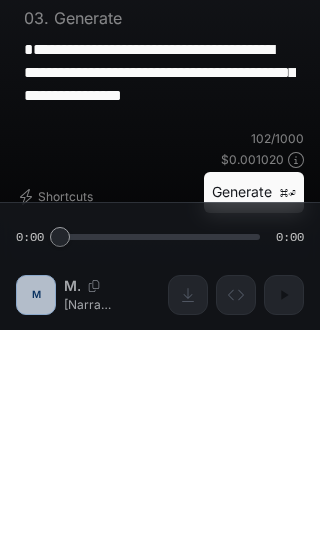 type on "**********" 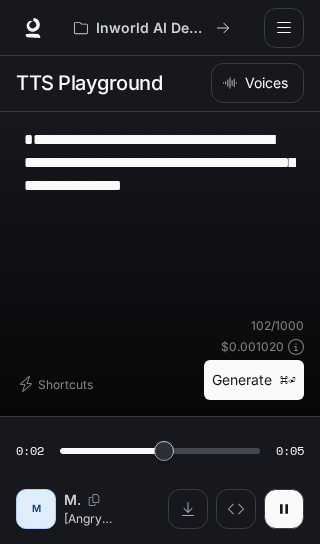 scroll, scrollTop: 199, scrollLeft: 0, axis: vertical 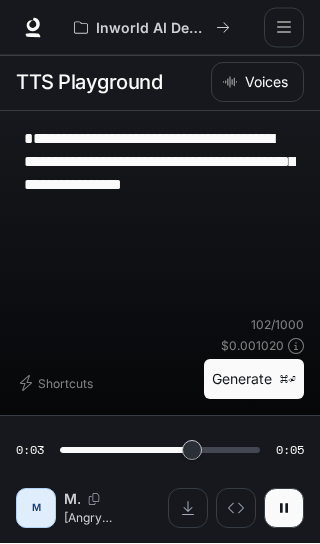 click on "M" at bounding box center [36, 509] 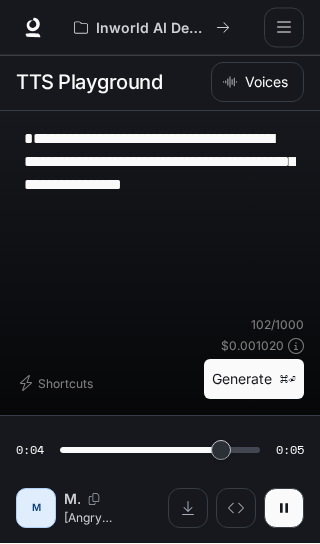 click on "M" at bounding box center [36, 509] 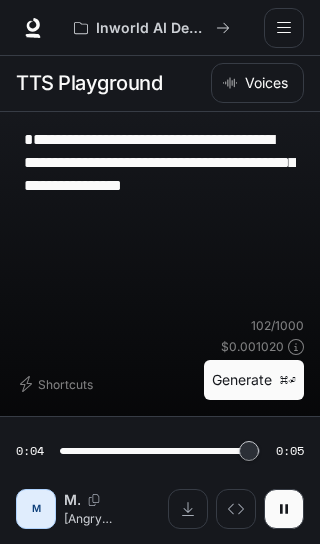 scroll, scrollTop: 0, scrollLeft: 0, axis: both 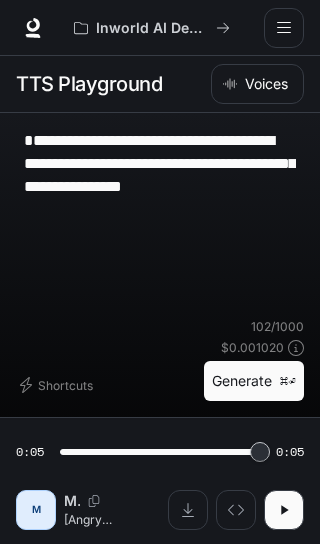 type on "*" 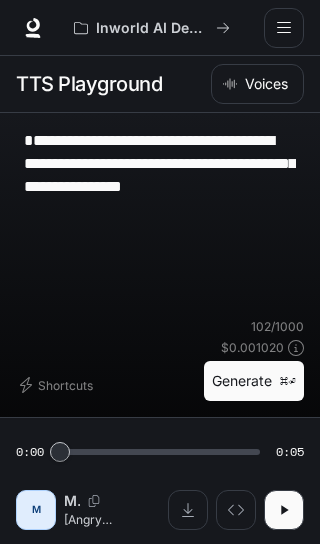 click 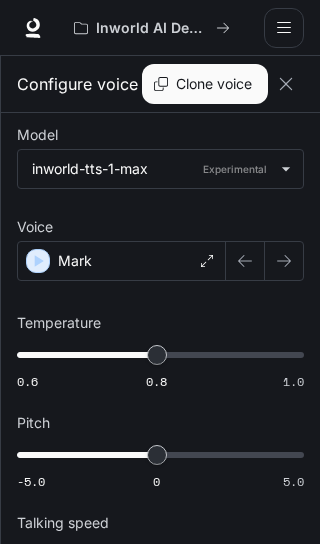 click on "Mark" at bounding box center [75, 261] 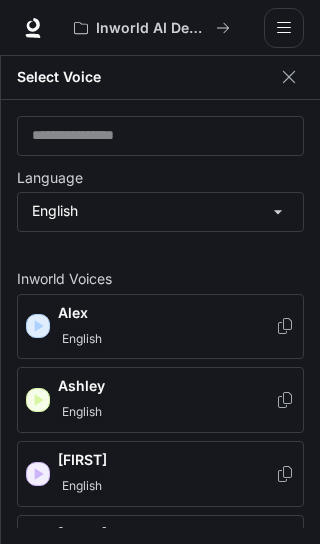 click on "English" at bounding box center (82, 339) 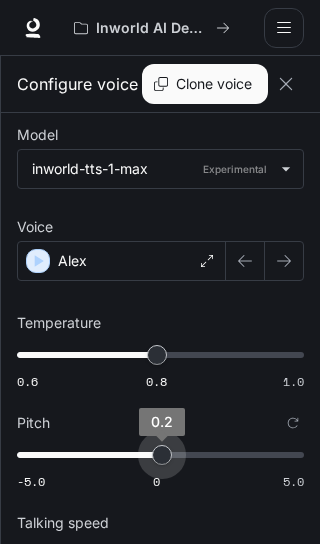 type on "***" 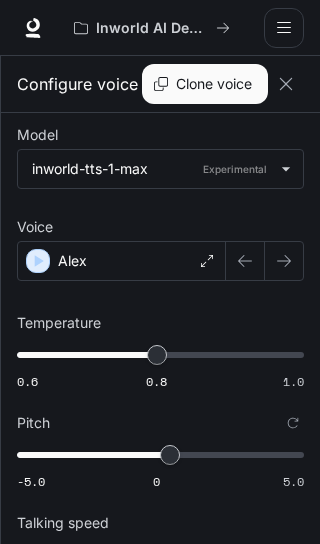 click at bounding box center (286, 84) 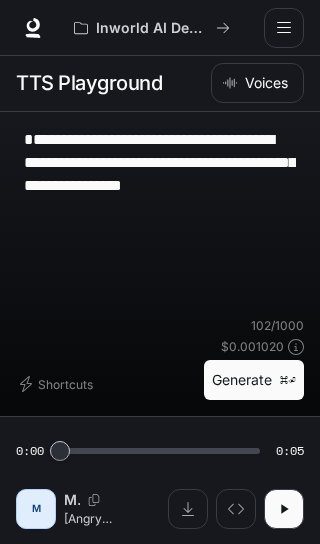 scroll, scrollTop: 53, scrollLeft: 0, axis: vertical 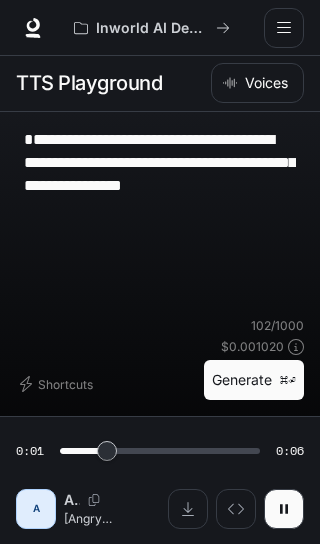 click 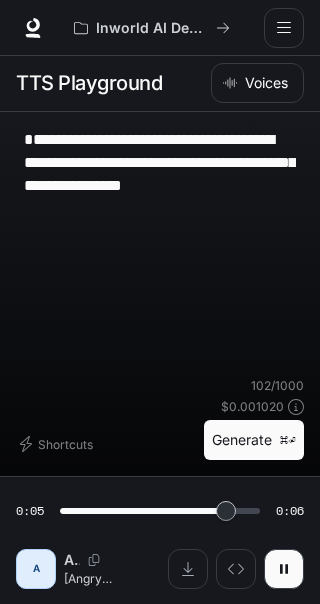 scroll, scrollTop: 0, scrollLeft: 0, axis: both 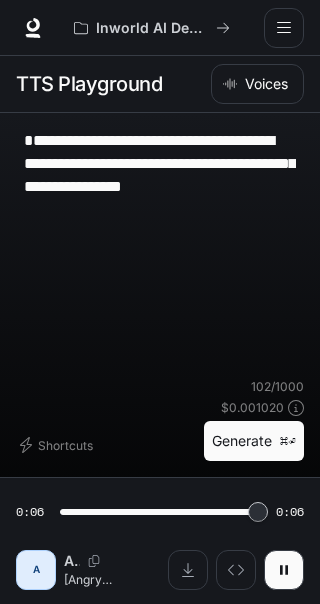 type on "*" 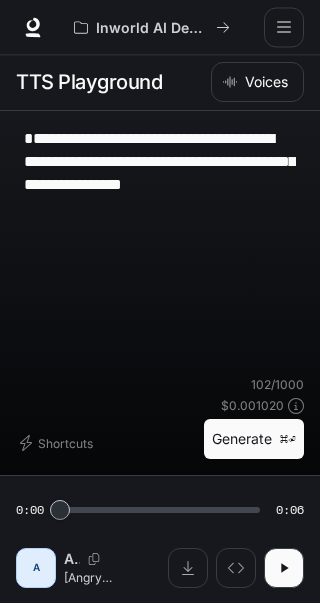 scroll, scrollTop: 0, scrollLeft: 0, axis: both 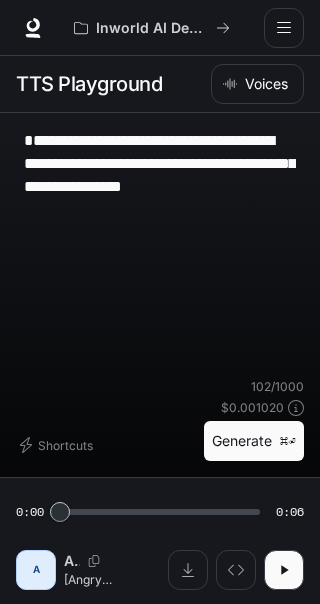 click on "Voices" at bounding box center (257, 84) 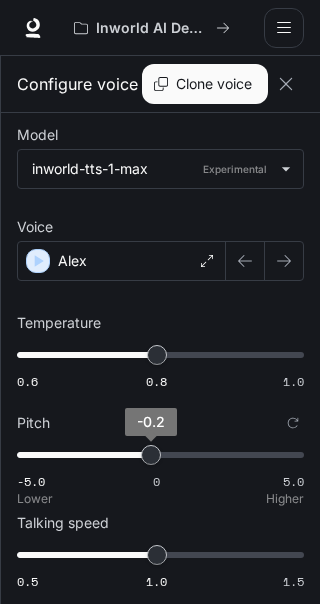 click 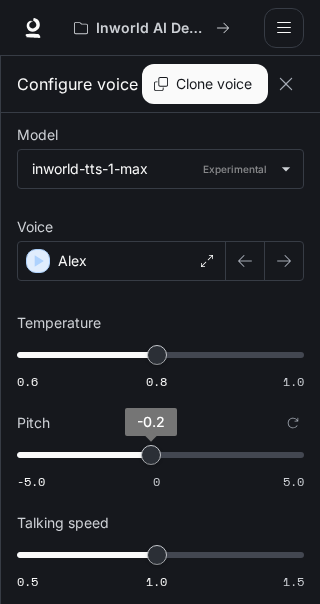 type on "*" 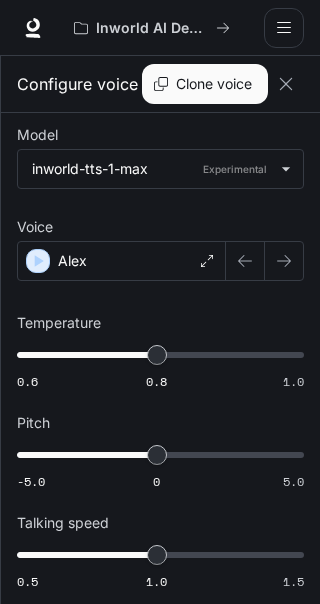 click at bounding box center (286, 84) 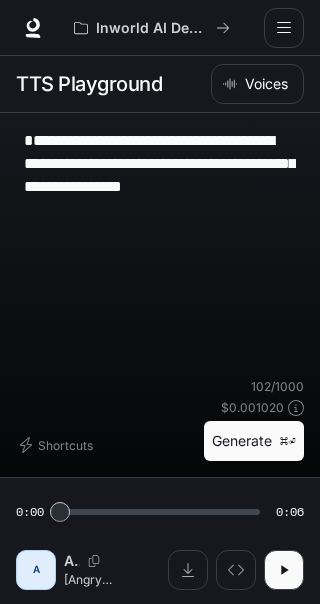 click on "Generate ⌘⏎" at bounding box center (254, 441) 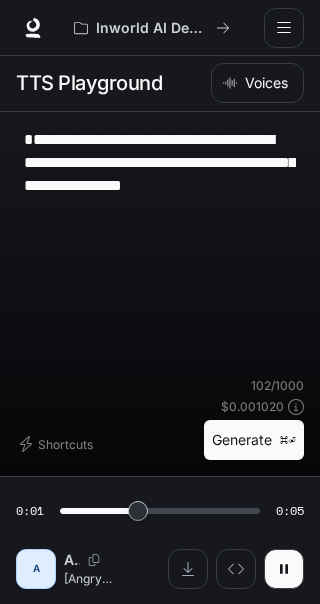 scroll, scrollTop: 96, scrollLeft: 0, axis: vertical 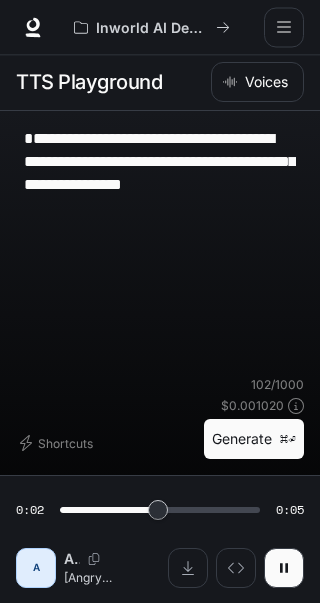 click at bounding box center [188, 569] 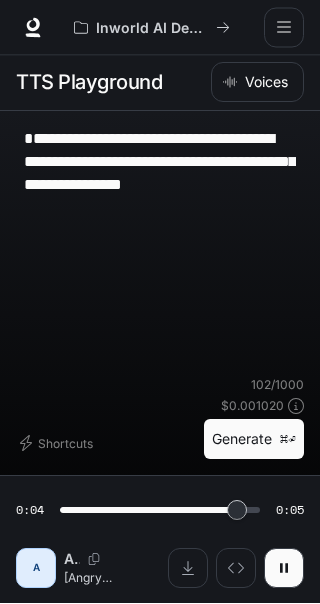 scroll, scrollTop: 97, scrollLeft: 0, axis: vertical 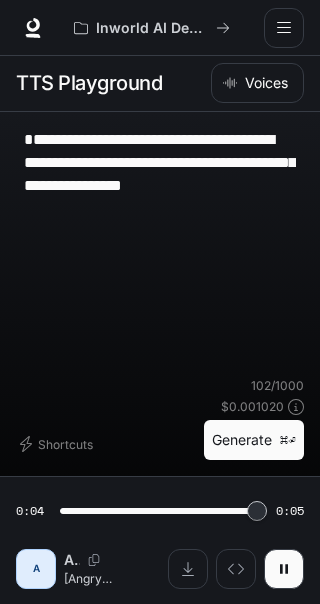 type on "*" 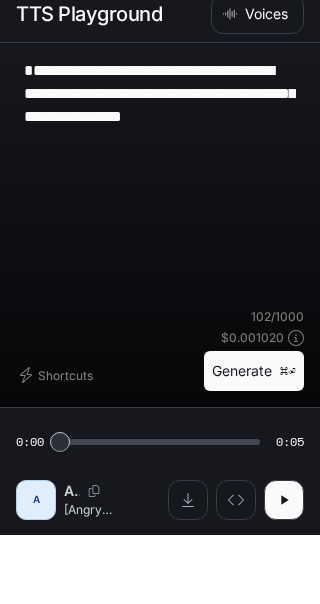 scroll, scrollTop: 30, scrollLeft: 0, axis: vertical 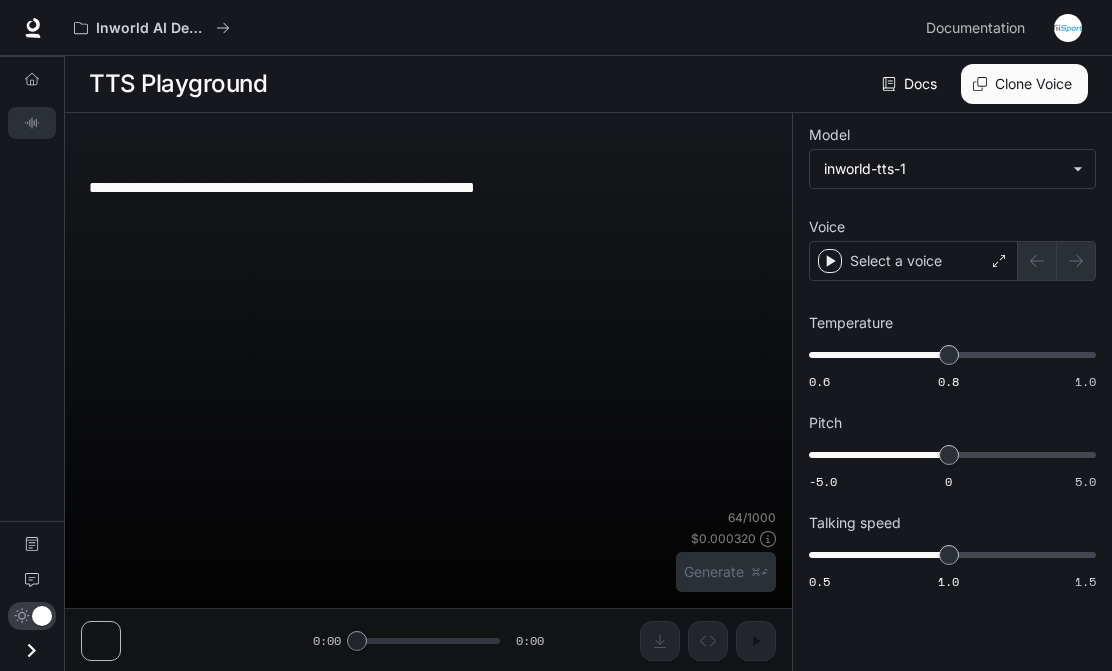 type on "**********" 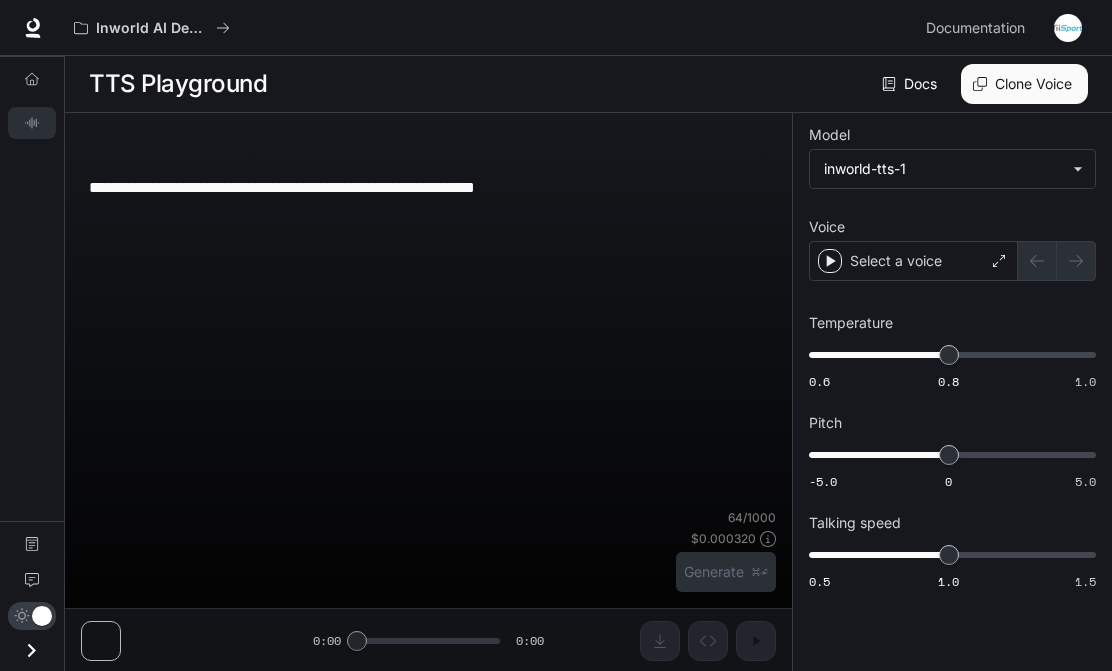 scroll, scrollTop: 0, scrollLeft: 0, axis: both 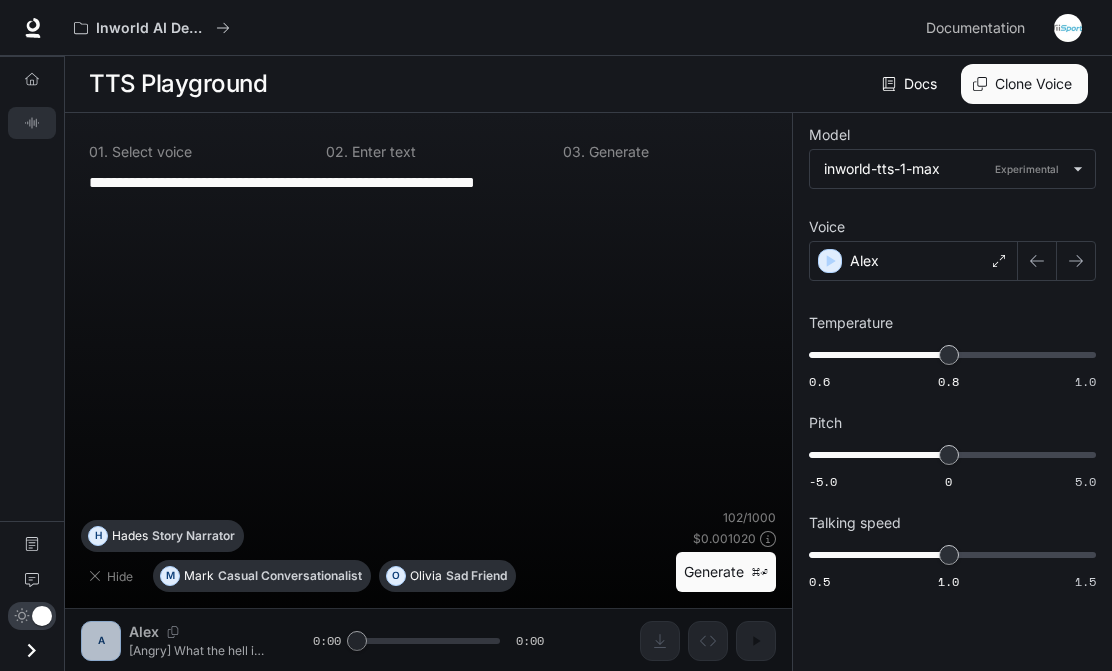 click on "**********" at bounding box center (428, 205) 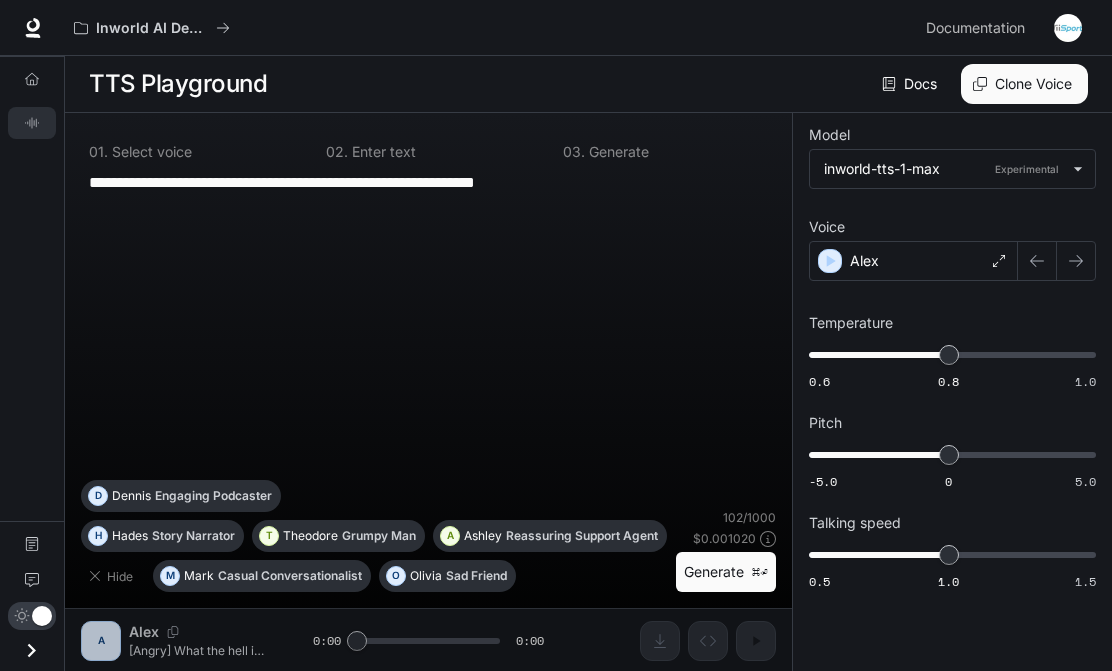 click on "**********" at bounding box center (428, 205) 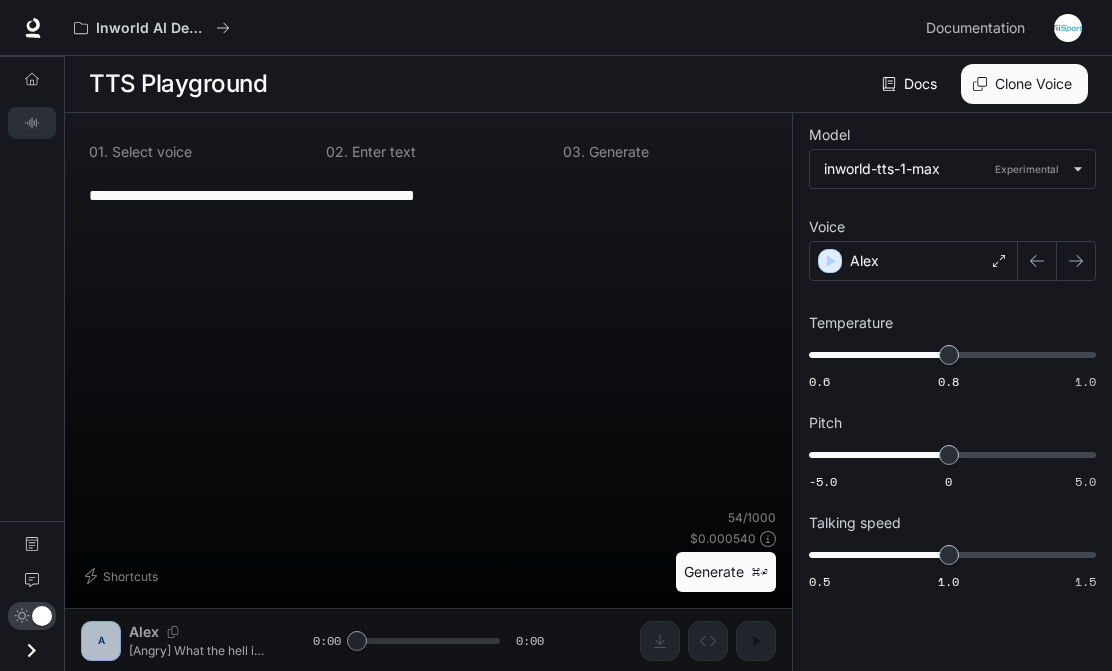 paste on "**********" 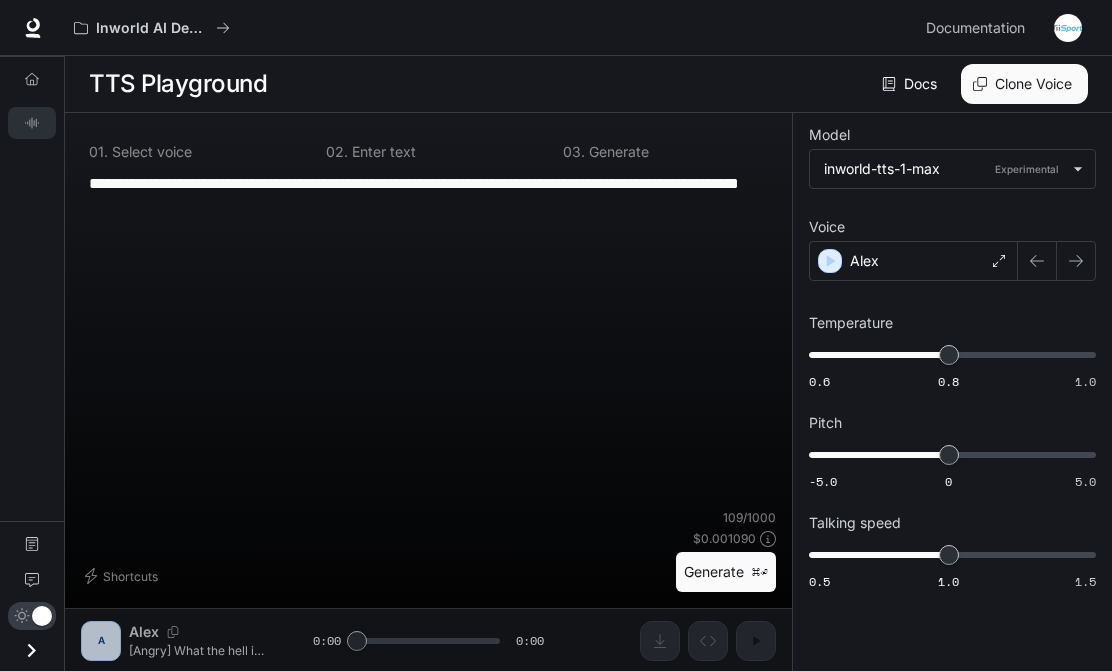 click on "**********" at bounding box center [428, 195] 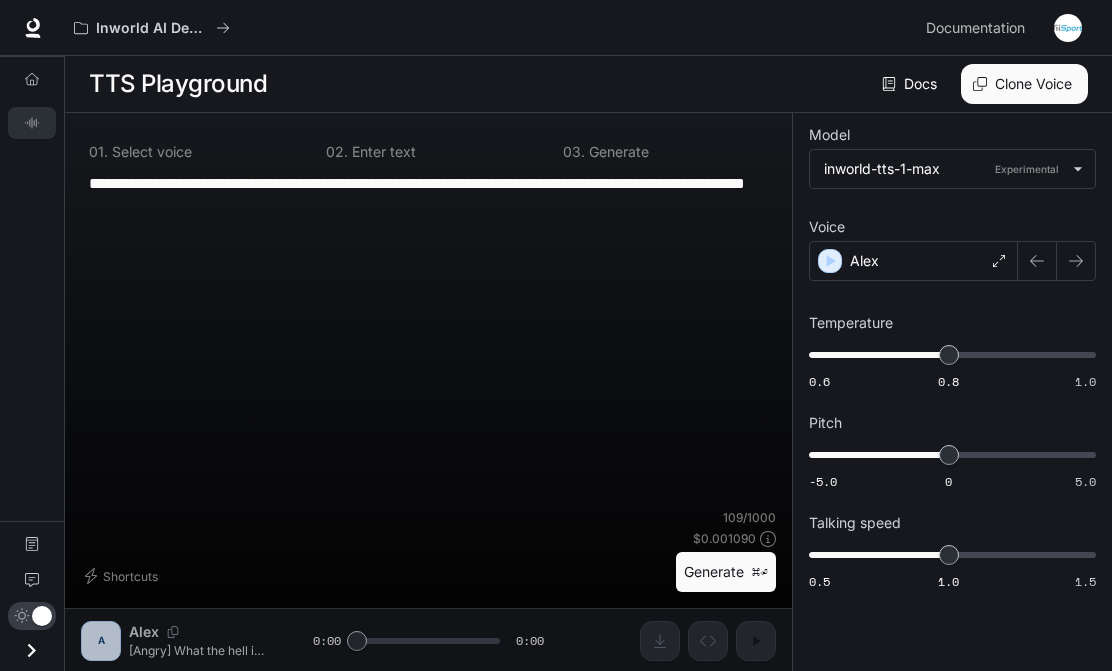 type on "**********" 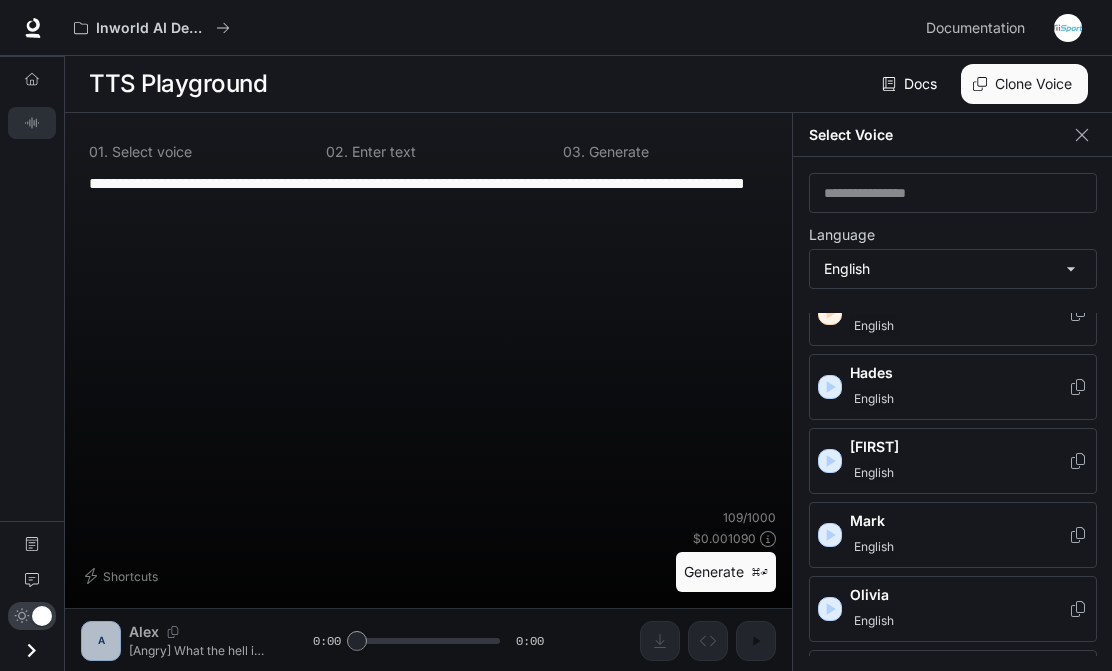 scroll, scrollTop: 598, scrollLeft: 0, axis: vertical 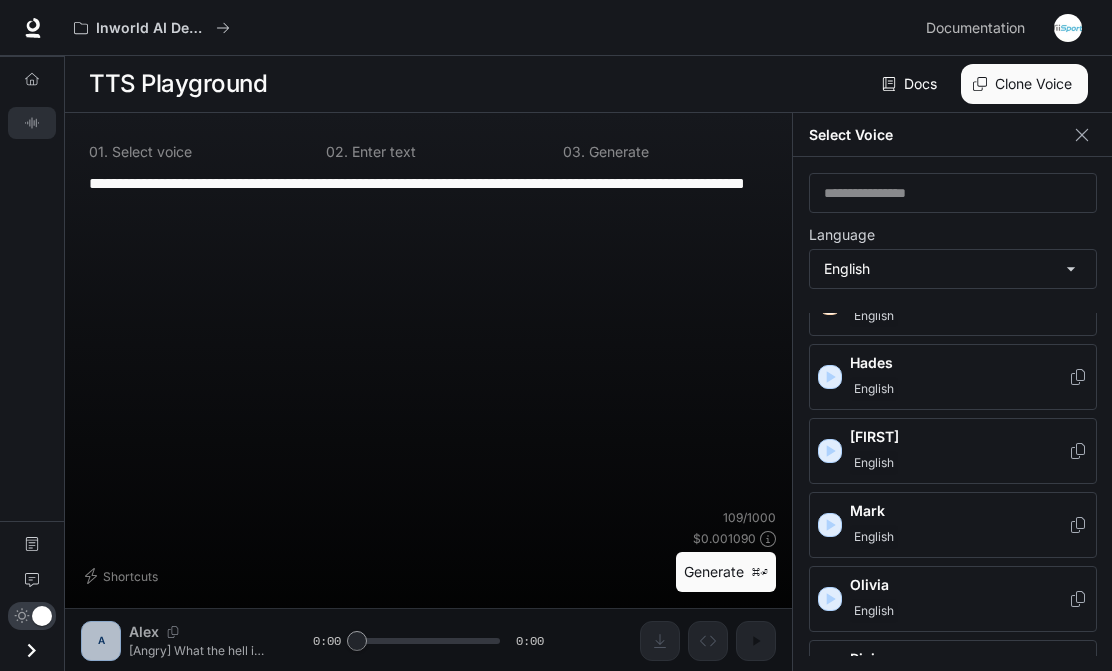 click on "English" at bounding box center [959, 537] 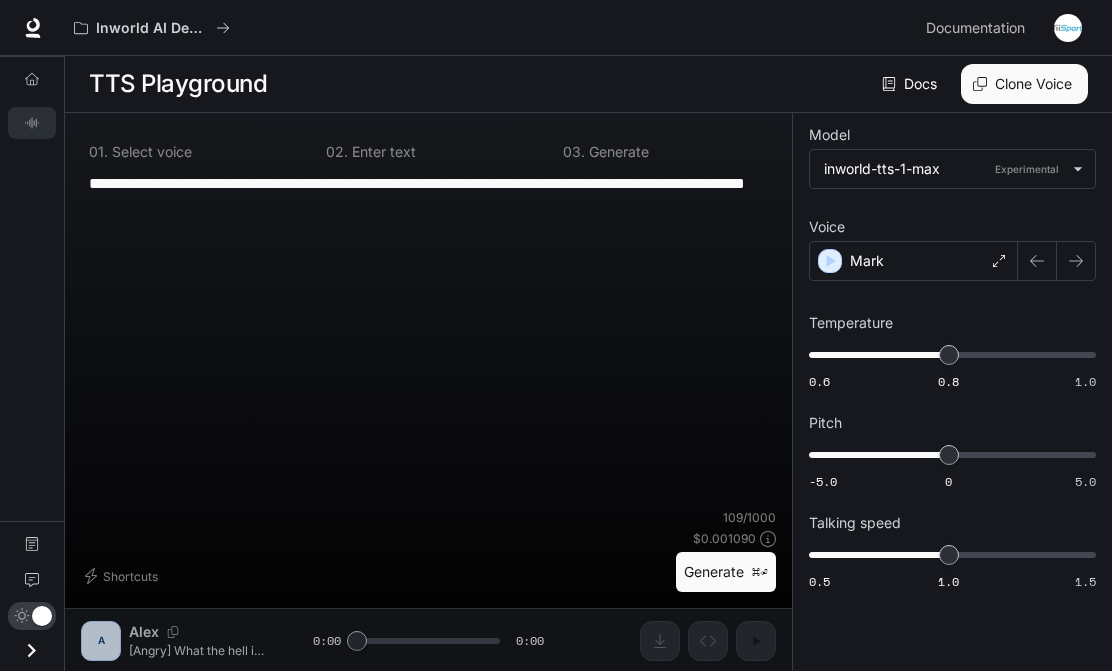 click on "Generate ⌘⏎" at bounding box center [726, 572] 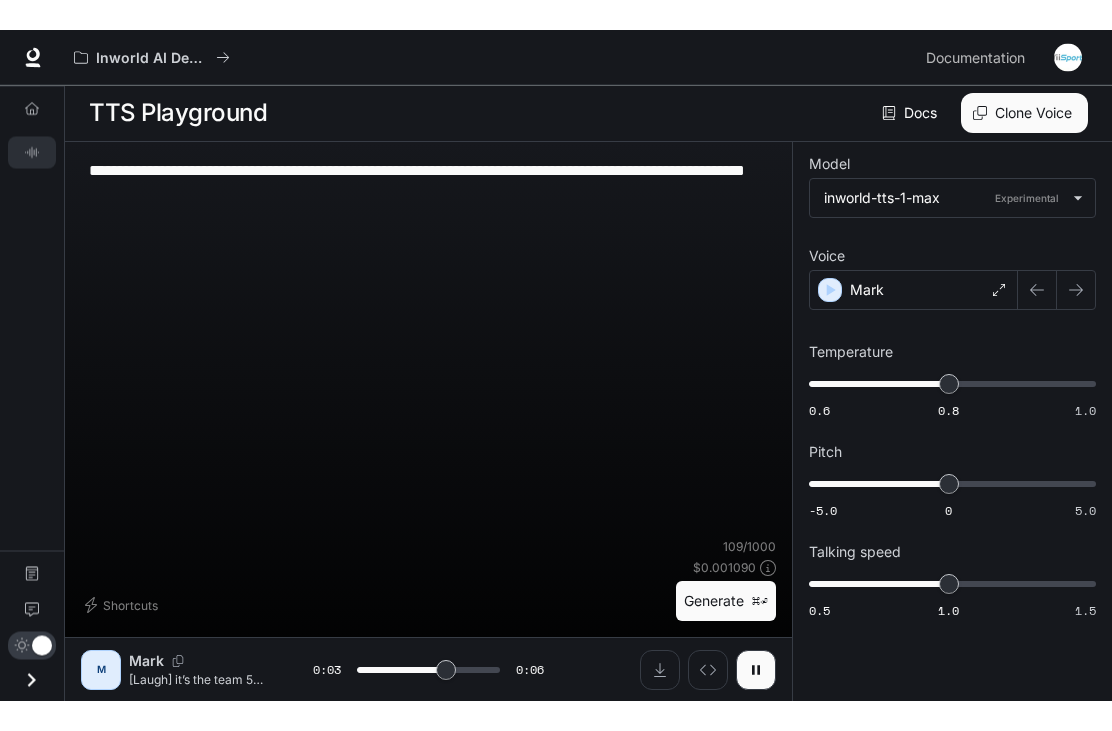 scroll, scrollTop: 88, scrollLeft: 0, axis: vertical 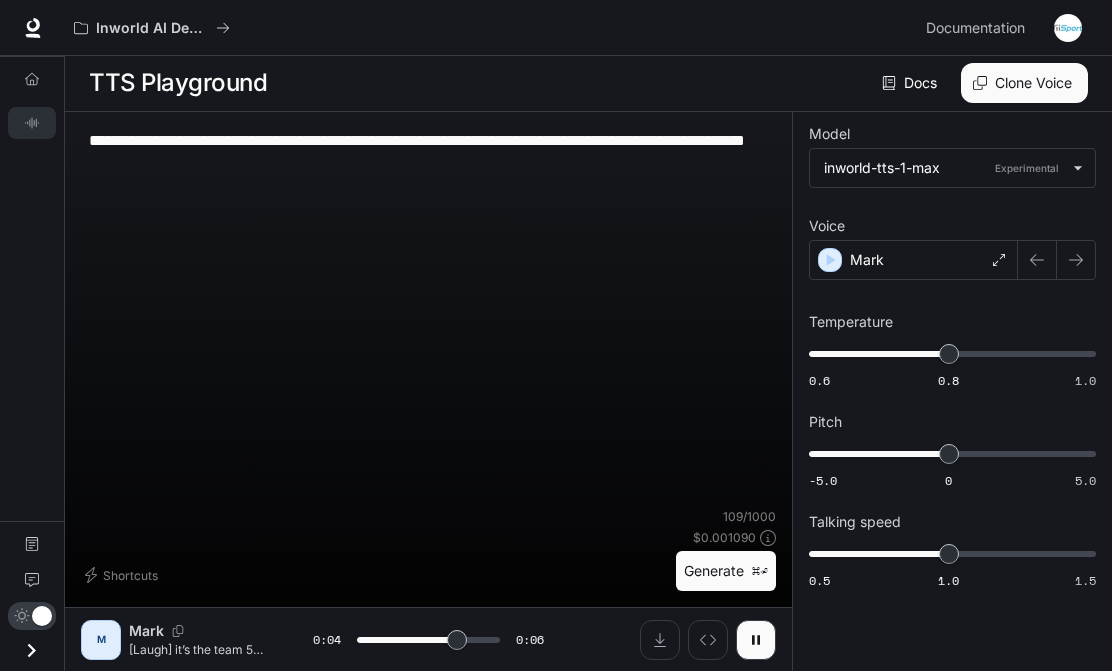 click 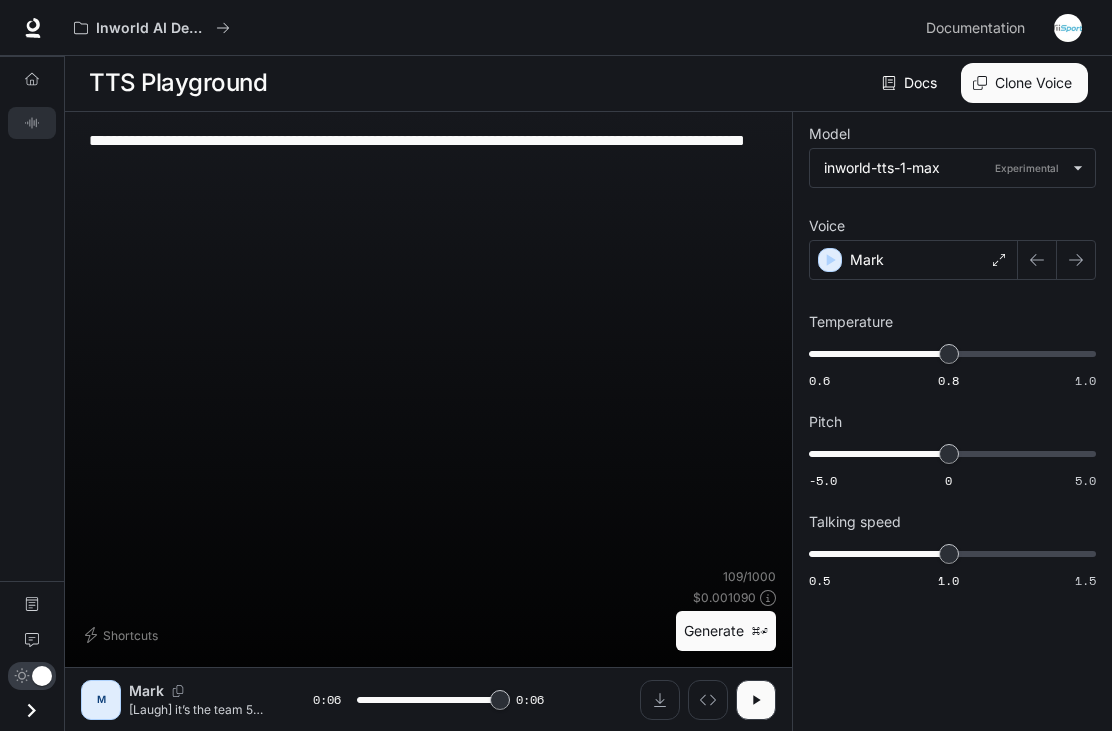 type on "*" 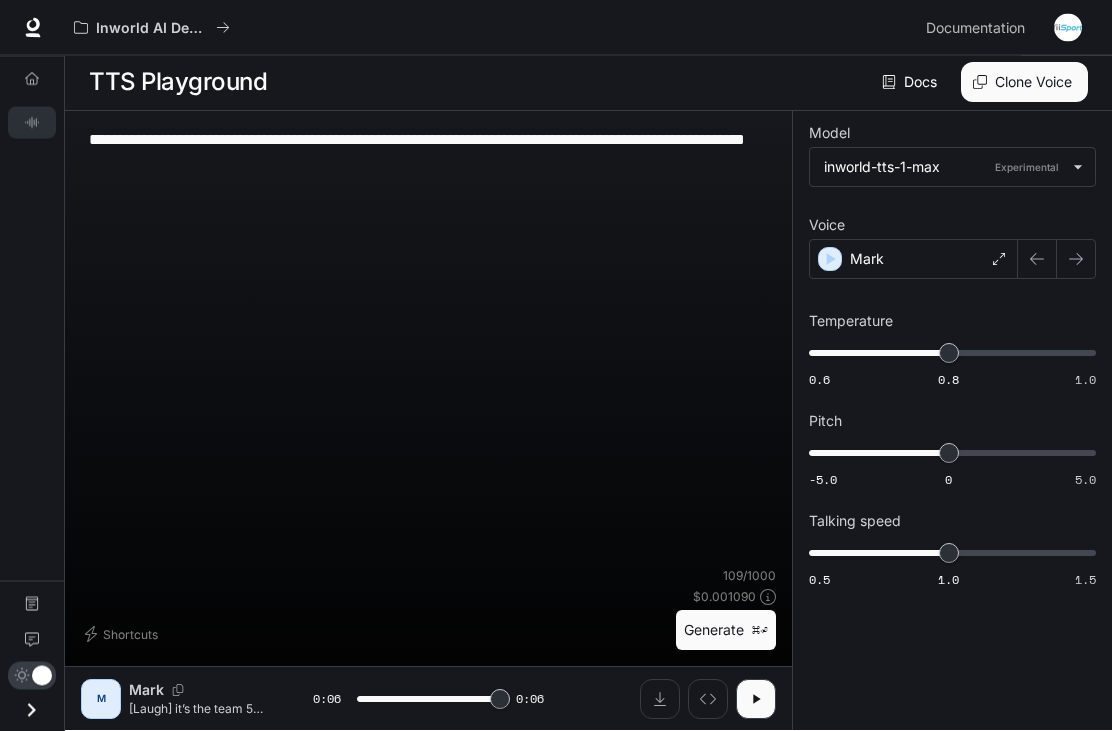 scroll, scrollTop: 0, scrollLeft: 0, axis: both 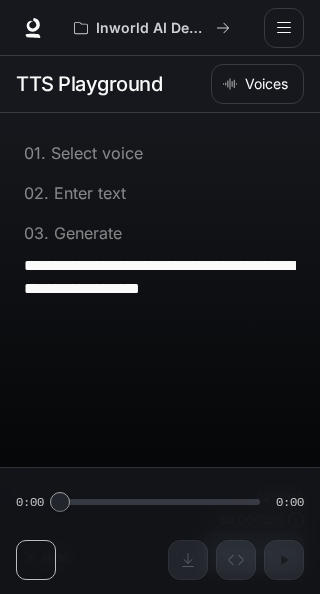 type on "**********" 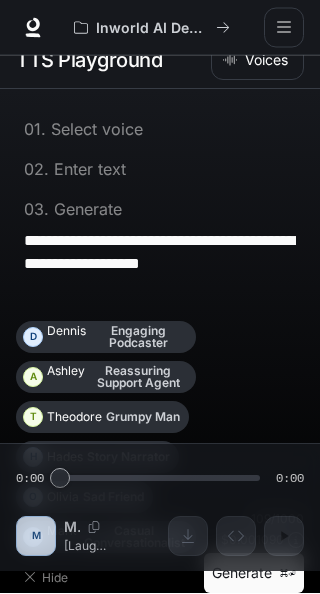 scroll, scrollTop: 0, scrollLeft: 0, axis: both 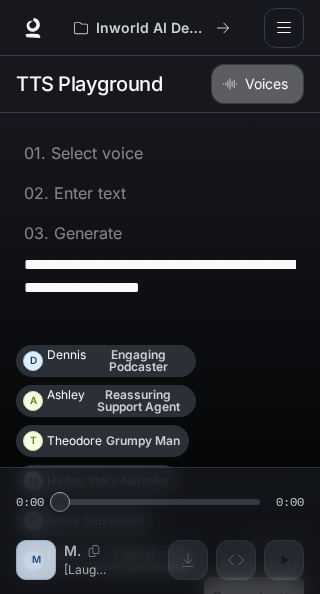 click on "Voices" at bounding box center (257, 84) 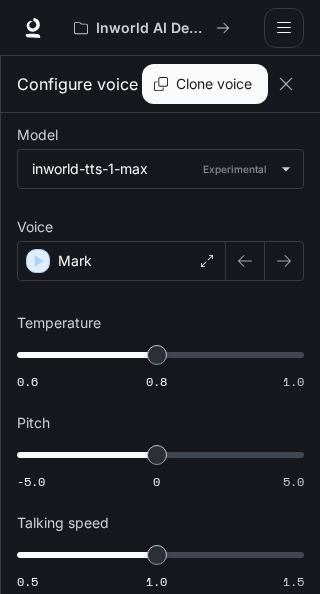 click on "Mark" at bounding box center [121, 261] 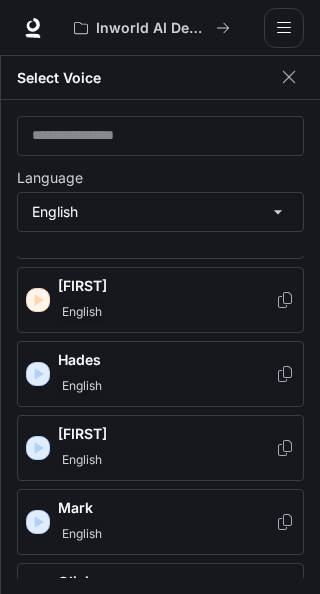 scroll, scrollTop: 549, scrollLeft: 0, axis: vertical 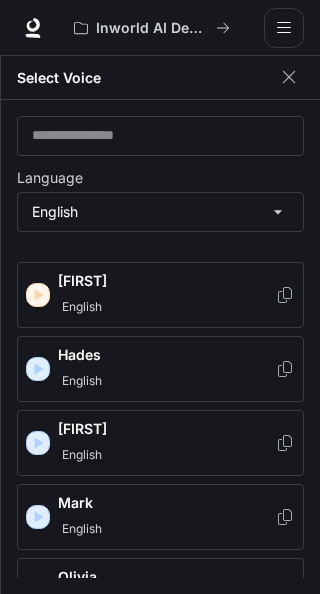 click on "English" at bounding box center (166, 455) 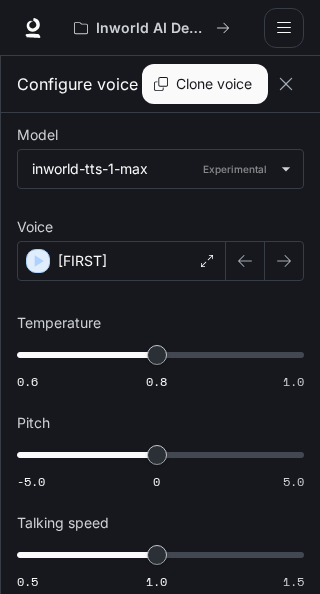 click 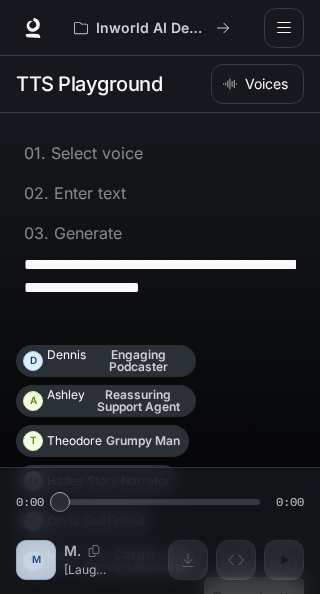 click on "**********" at bounding box center (160, 299) 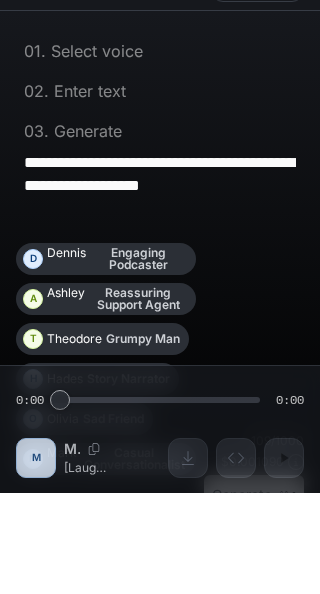 click on "**********" at bounding box center [160, 299] 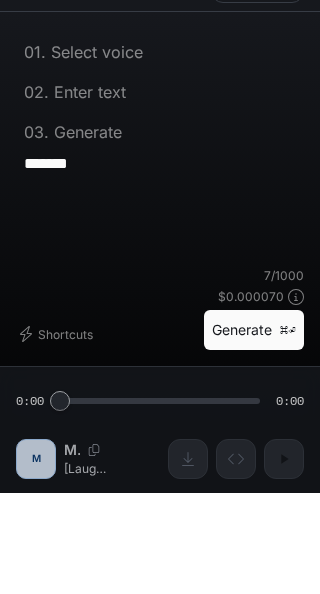 click on "*******" at bounding box center (160, 299) 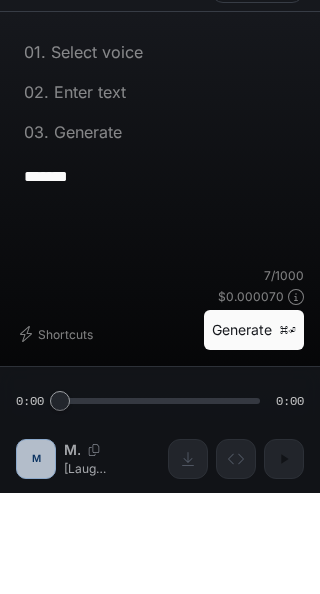 click on "*******" at bounding box center [160, 277] 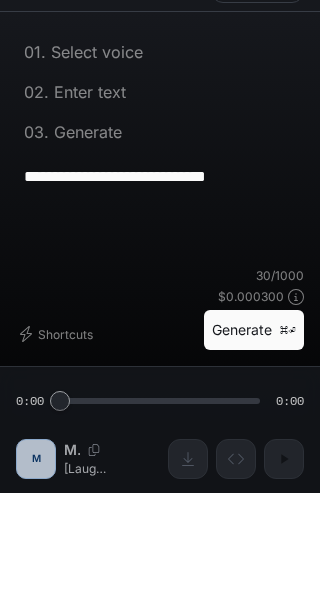 click on "**********" at bounding box center (160, 277) 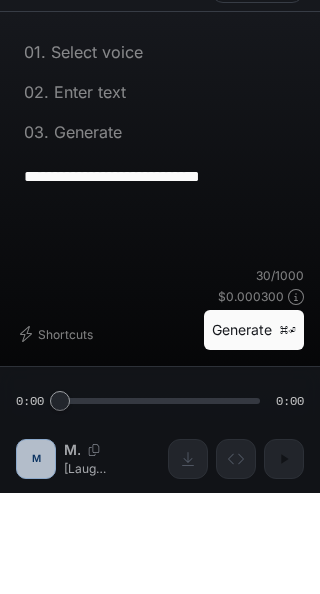 click on "**********" at bounding box center [160, 277] 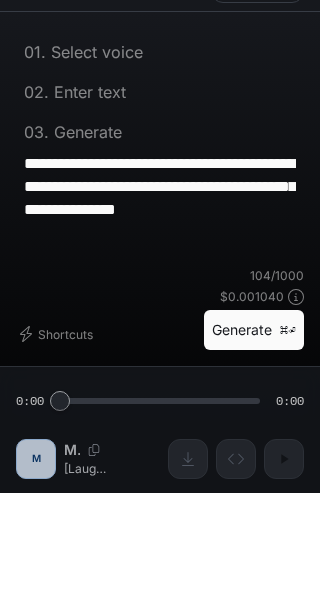 click on "**********" at bounding box center [160, 299] 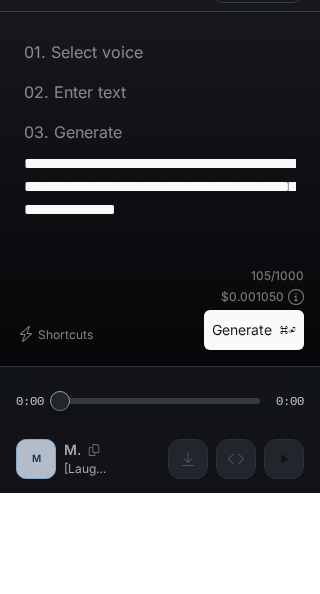 type on "**********" 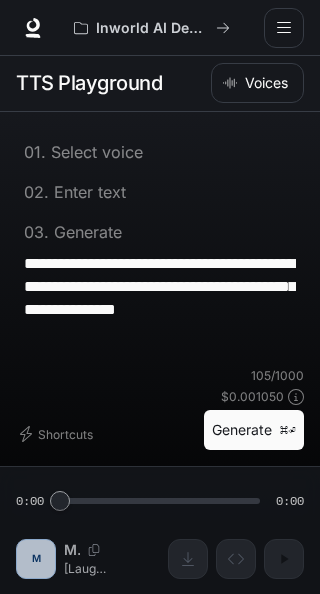 click on "Generate ⌘⏎" at bounding box center (254, 430) 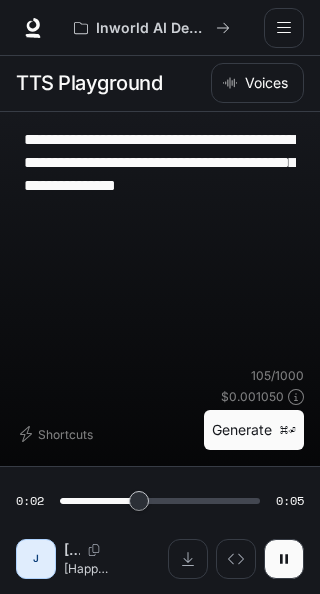 click 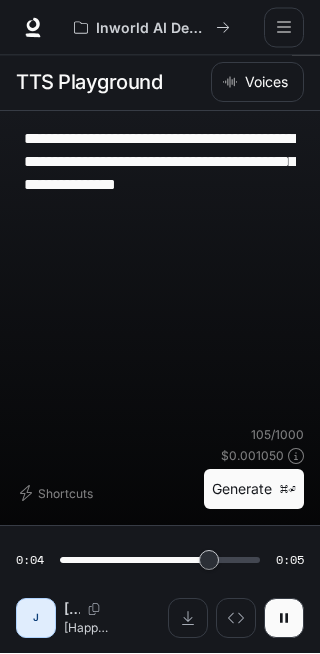scroll, scrollTop: 37, scrollLeft: 0, axis: vertical 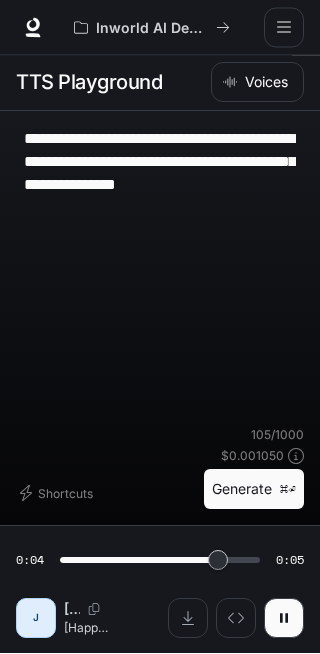 click on "**********" at bounding box center (160, 174) 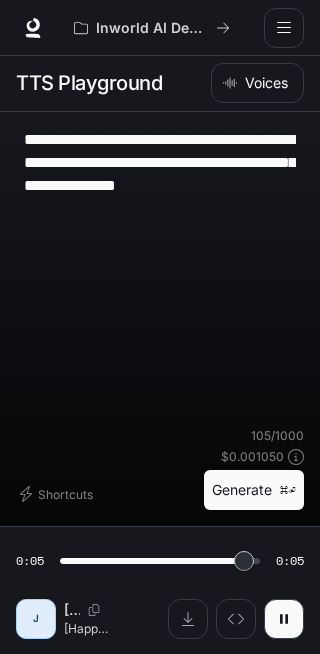 click on "**********" at bounding box center [160, 174] 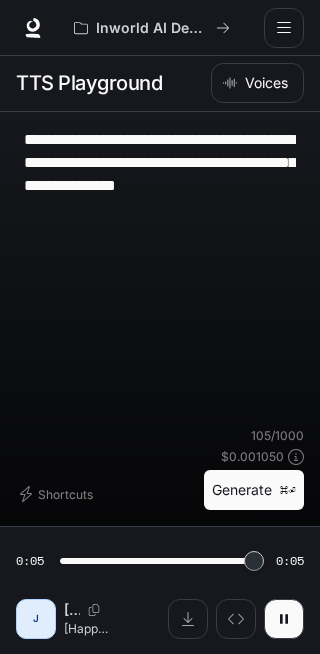 type on "*" 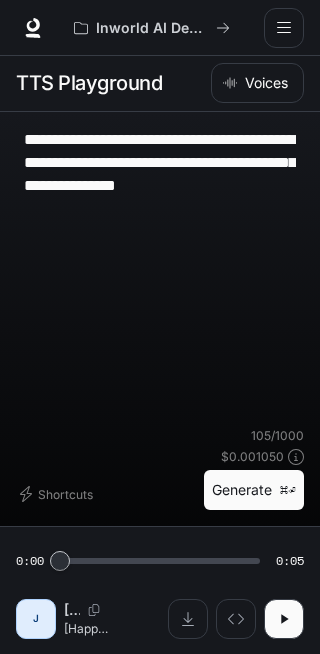 scroll, scrollTop: 37, scrollLeft: 0, axis: vertical 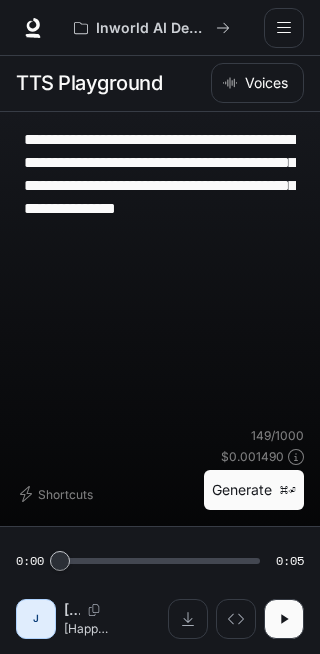 type on "**********" 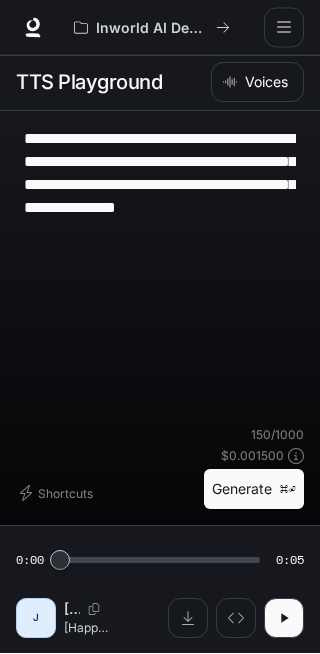 scroll, scrollTop: 0, scrollLeft: 0, axis: both 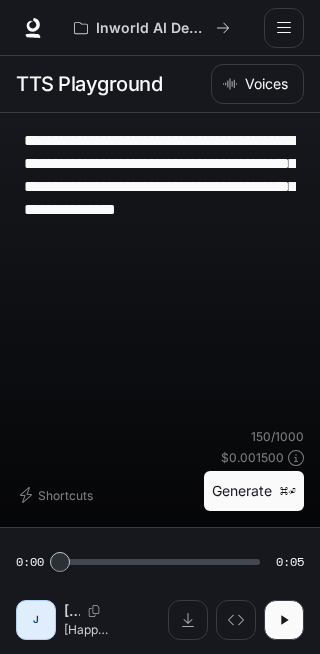 click on "**********" at bounding box center (160, 186) 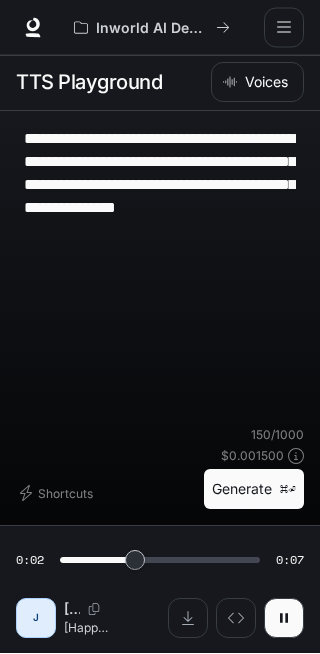 scroll, scrollTop: 99, scrollLeft: 0, axis: vertical 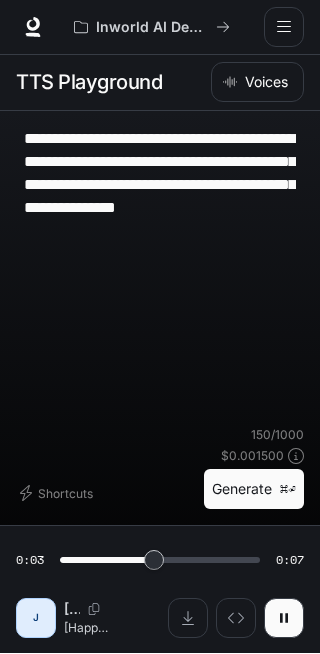 click 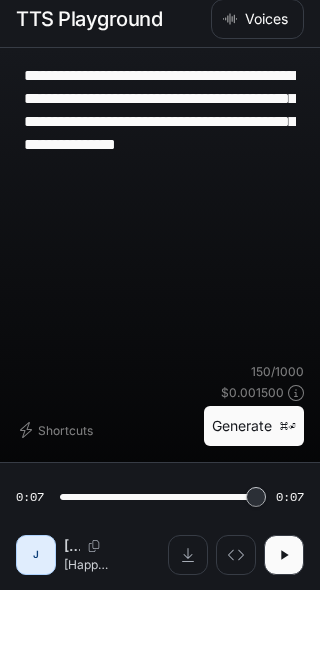 type on "*" 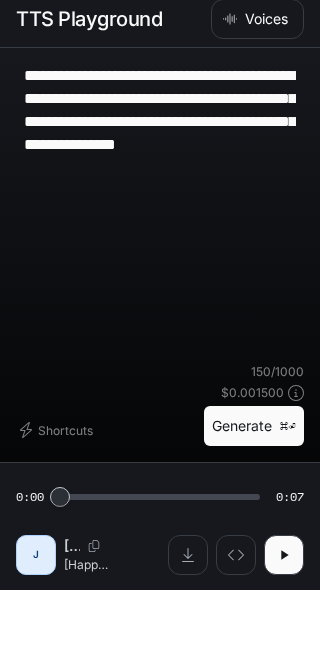 scroll, scrollTop: 30, scrollLeft: 0, axis: vertical 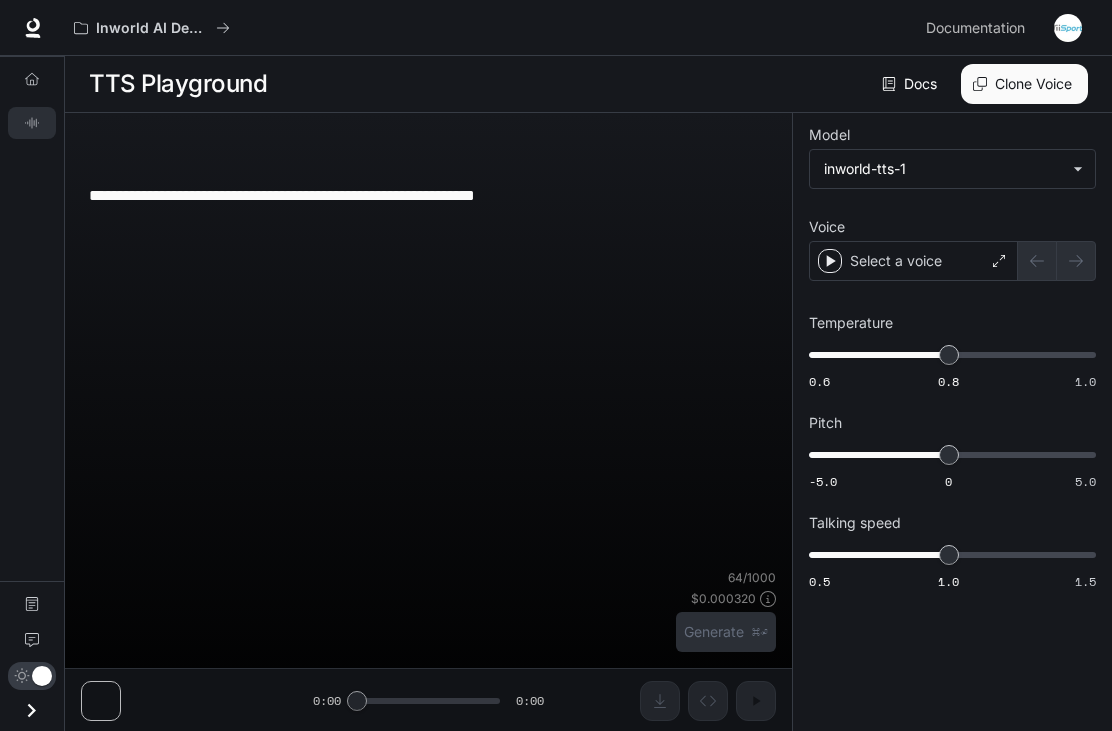 type on "**********" 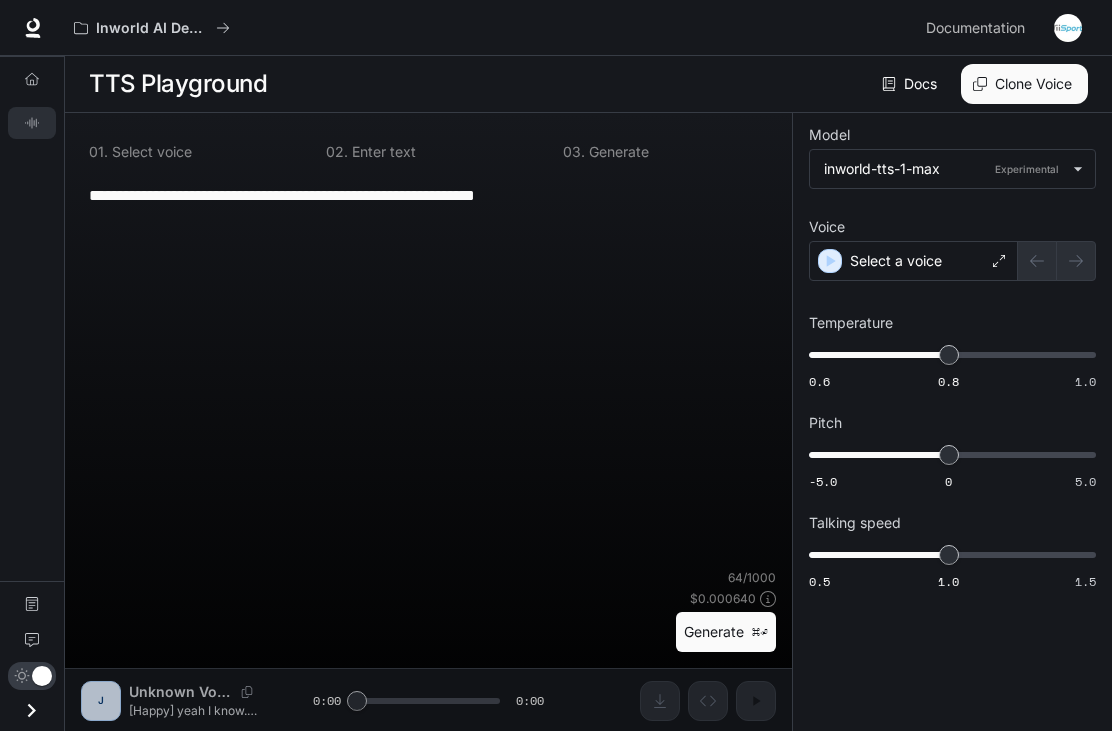 scroll, scrollTop: 0, scrollLeft: 0, axis: both 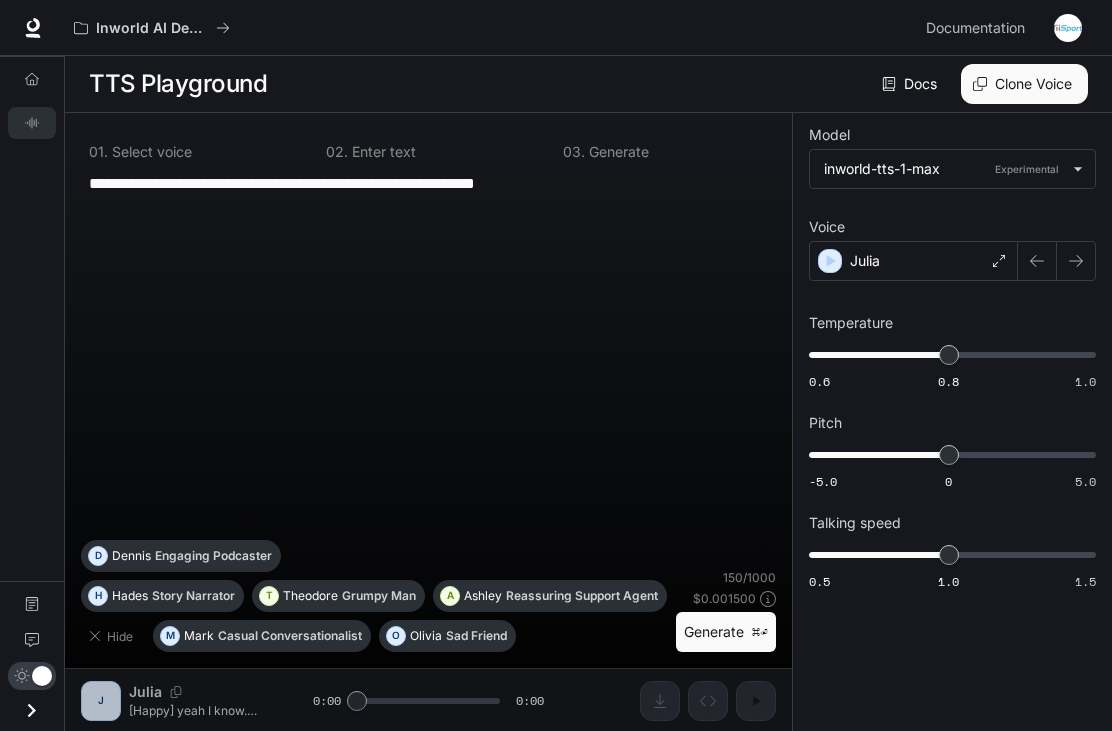 click on "**********" at bounding box center [428, 195] 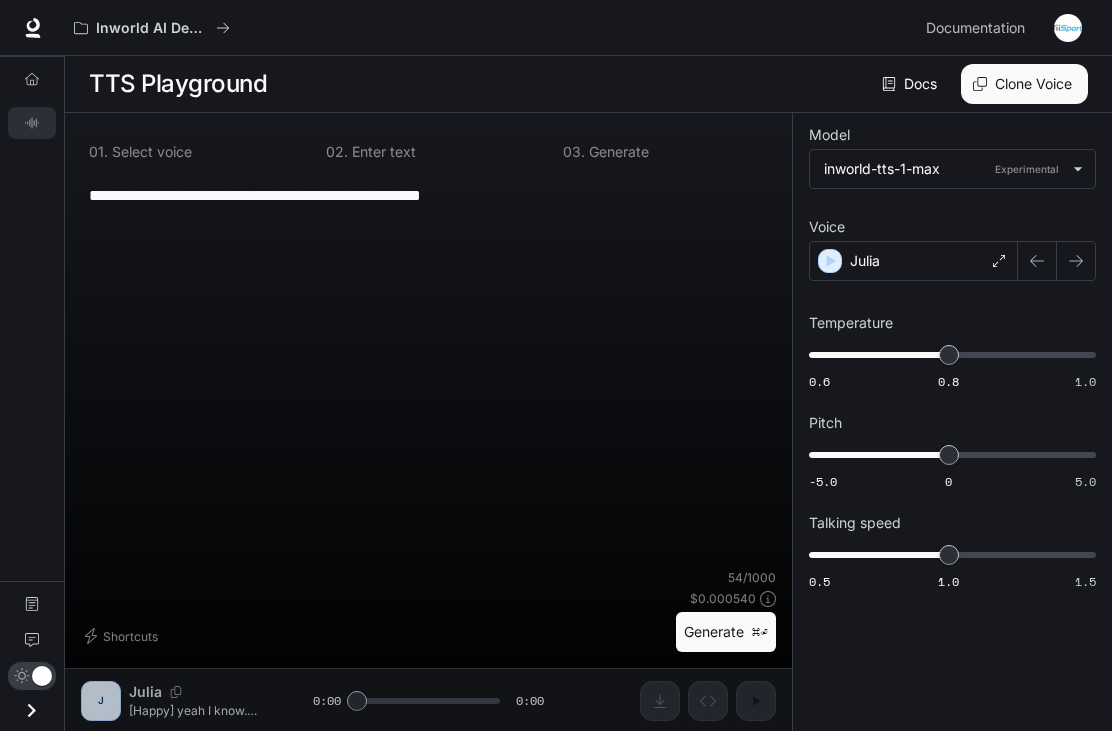 click on "**********" at bounding box center [428, 195] 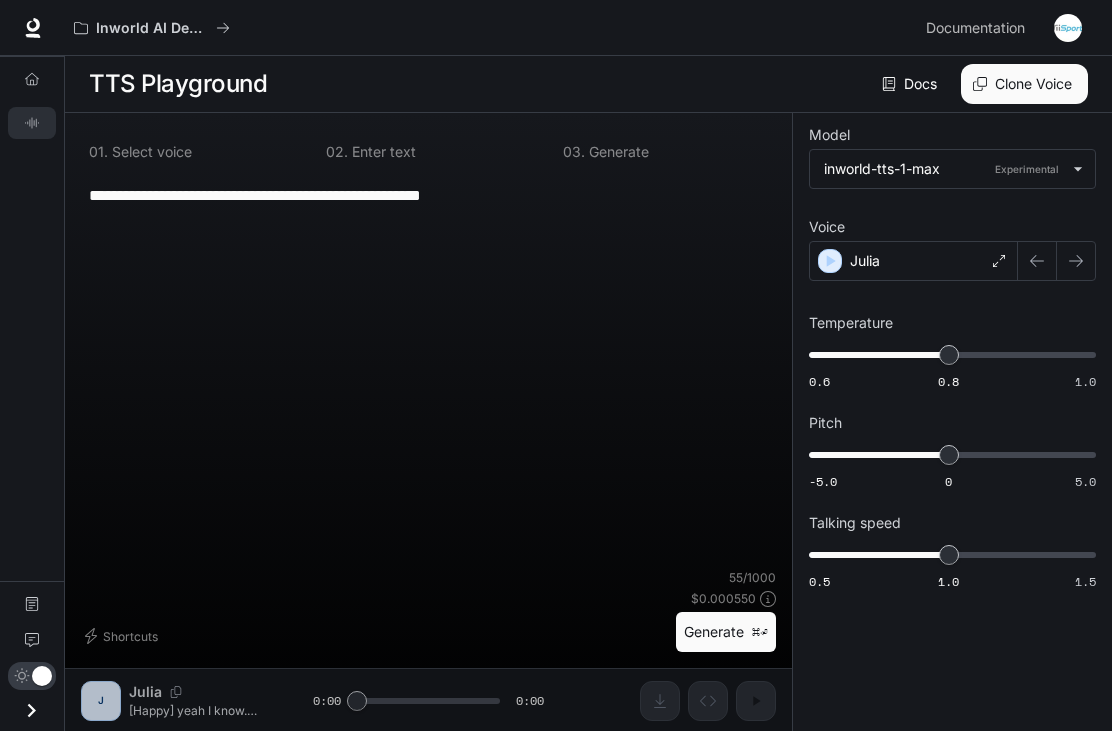 type on "**********" 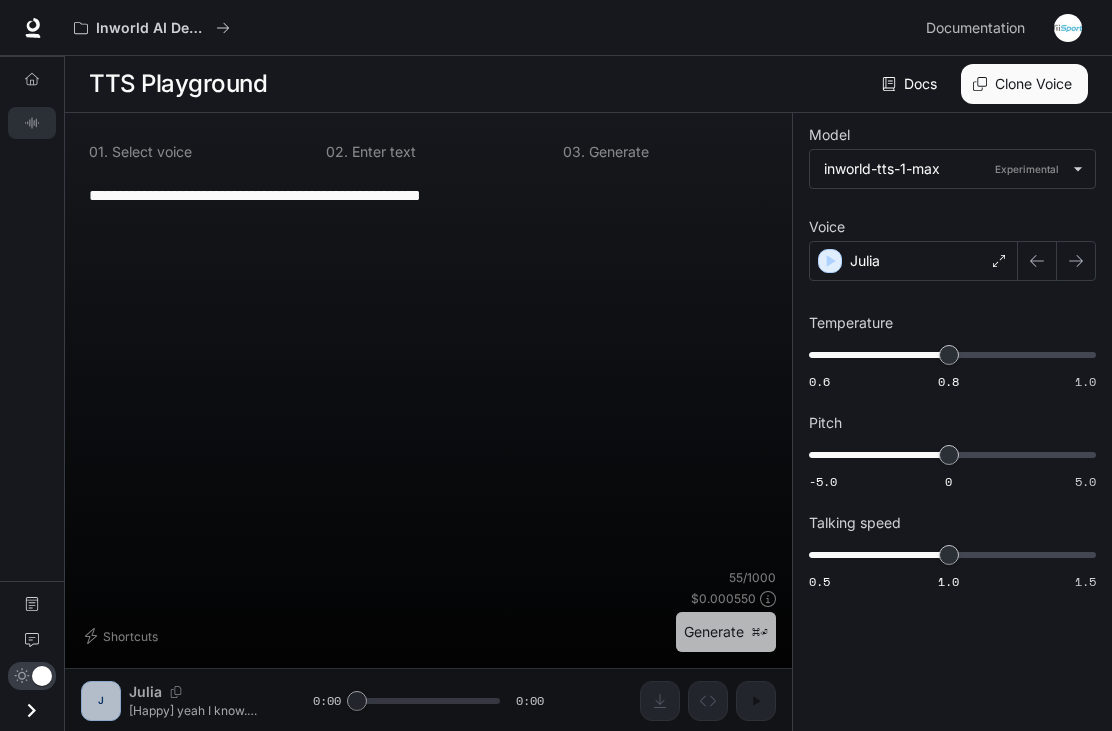 click on "Generate ⌘⏎" at bounding box center [726, 632] 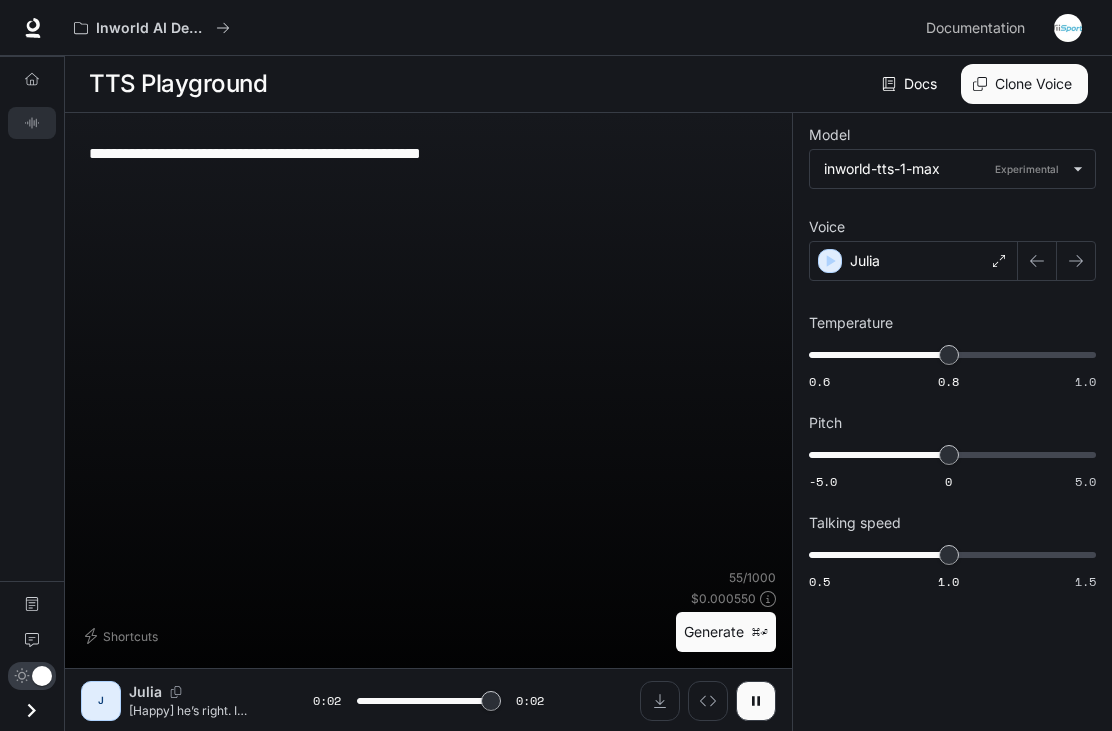 type on "*" 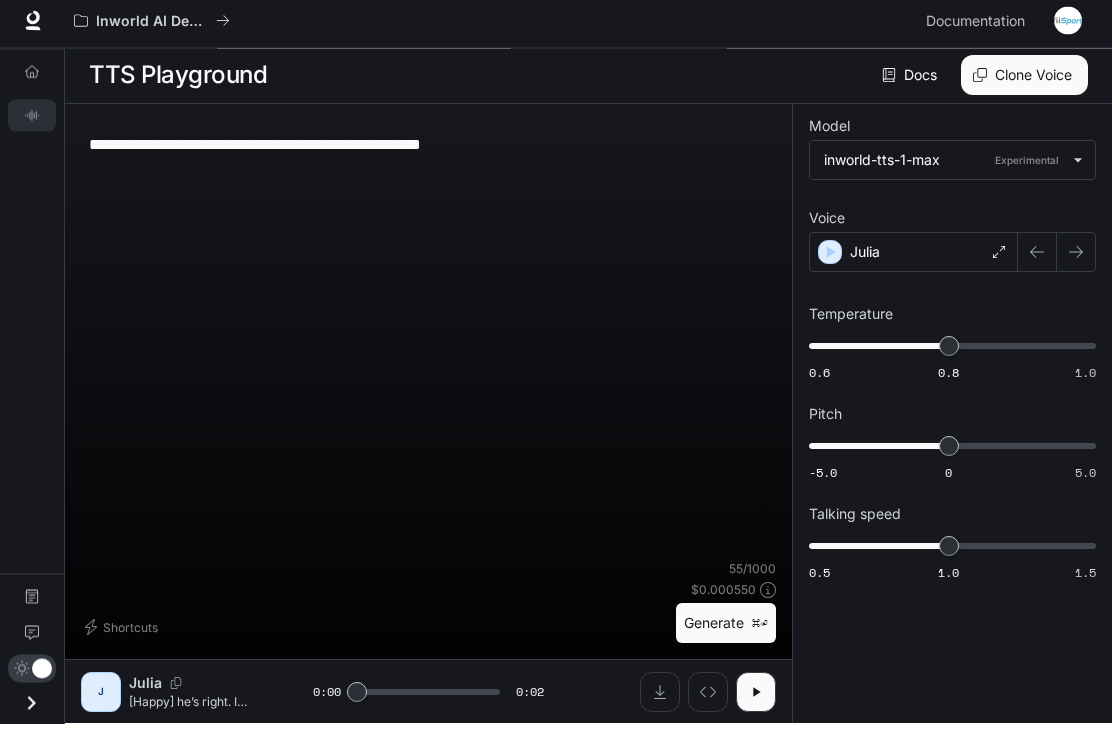 scroll, scrollTop: 1, scrollLeft: 0, axis: vertical 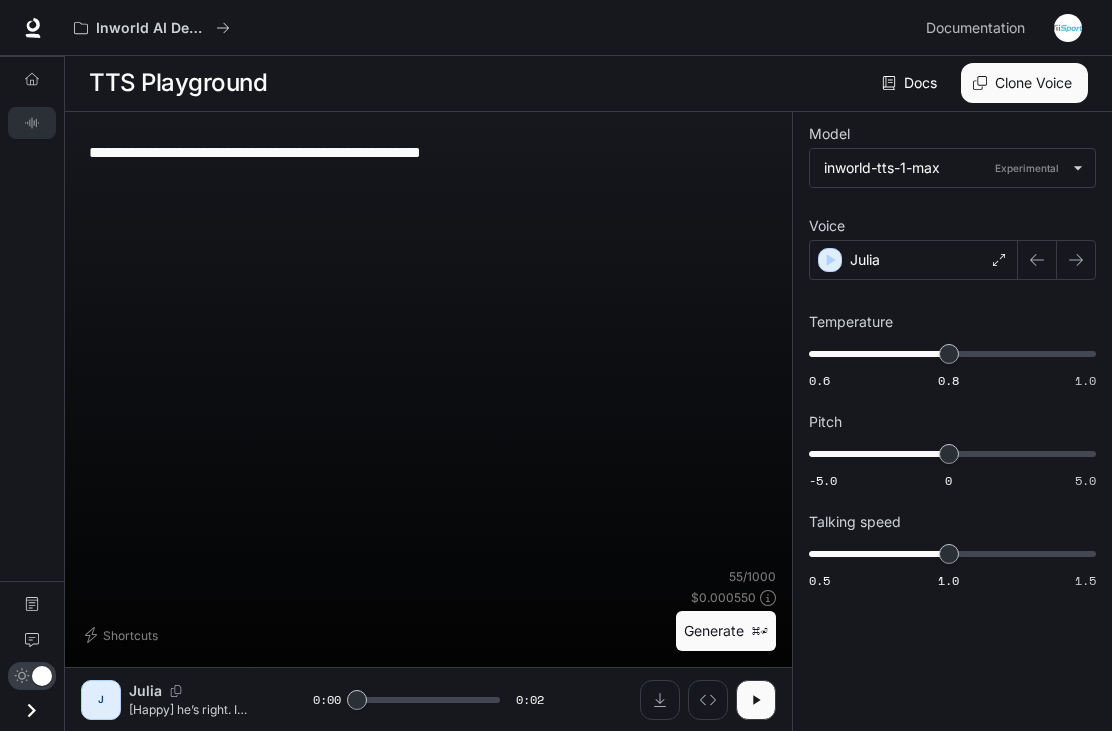 click at bounding box center (660, 700) 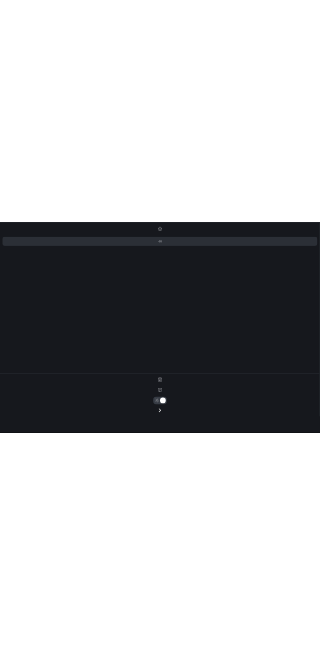 scroll, scrollTop: 22, scrollLeft: 0, axis: vertical 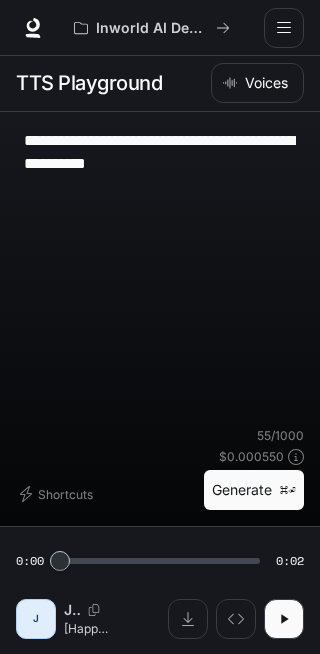 click on "**********" at bounding box center [160, 152] 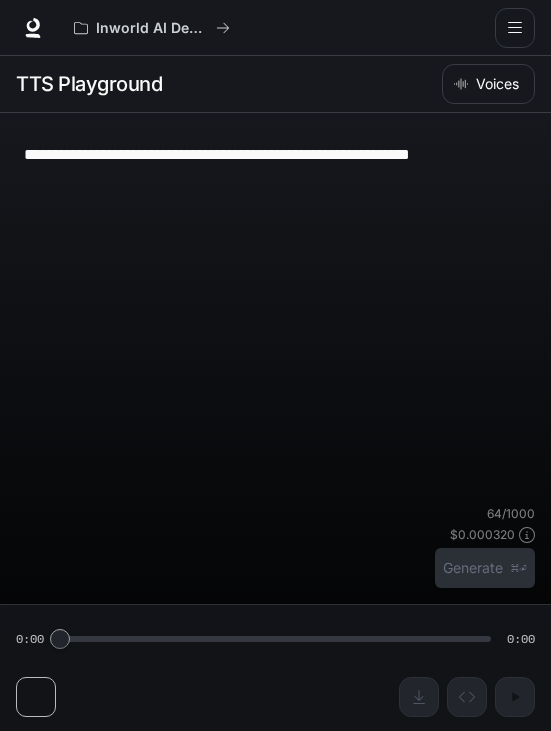 scroll, scrollTop: 3, scrollLeft: 0, axis: vertical 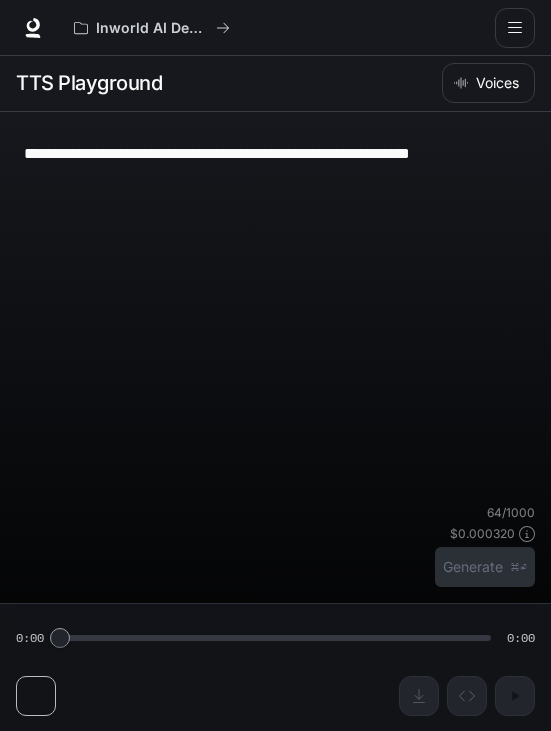 type on "**********" 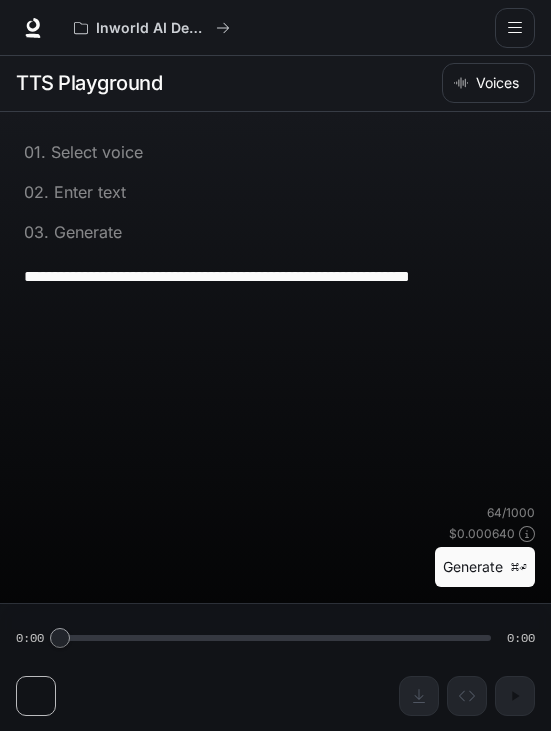 scroll, scrollTop: 3, scrollLeft: 0, axis: vertical 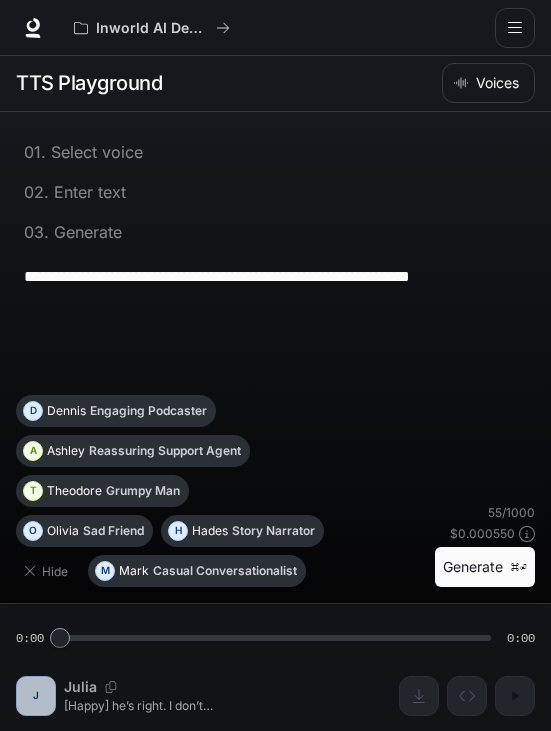 click on "**********" at bounding box center [275, 276] 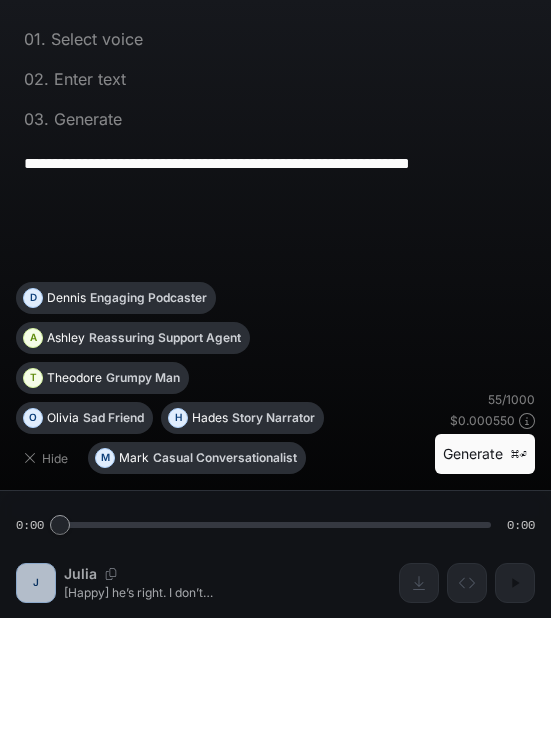 click on "**********" at bounding box center (275, 276) 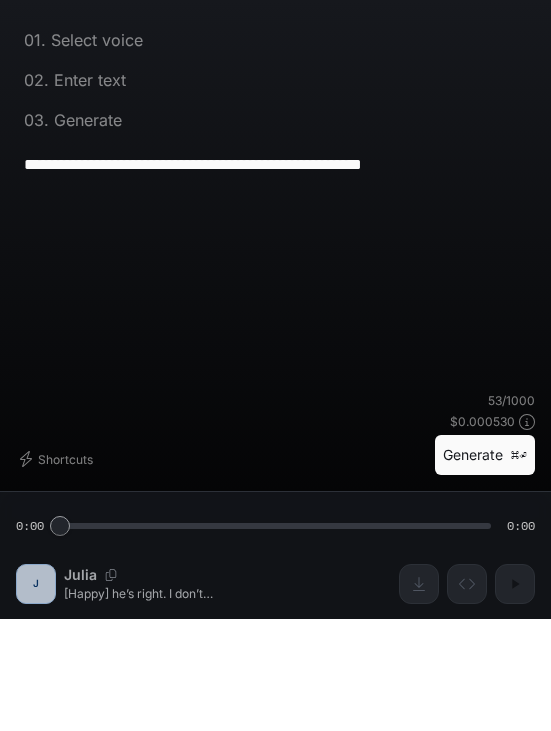 click on "**********" at bounding box center [275, 276] 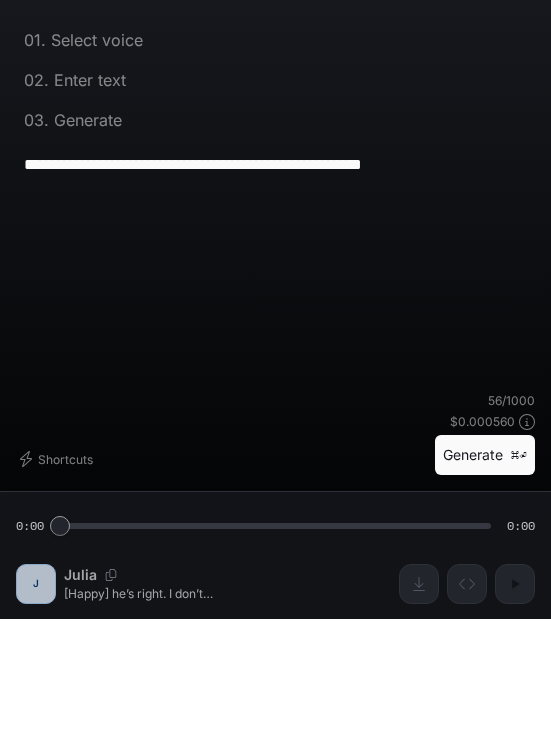 click on "**********" at bounding box center (275, 276) 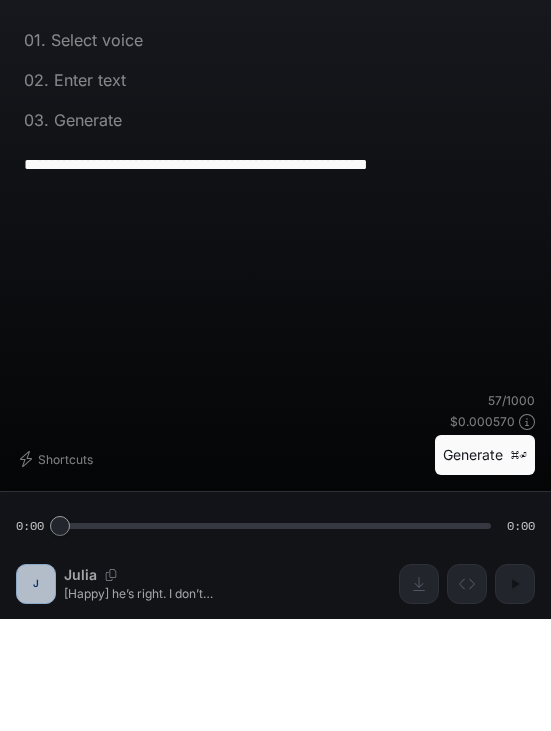 click on "**********" at bounding box center (275, 276) 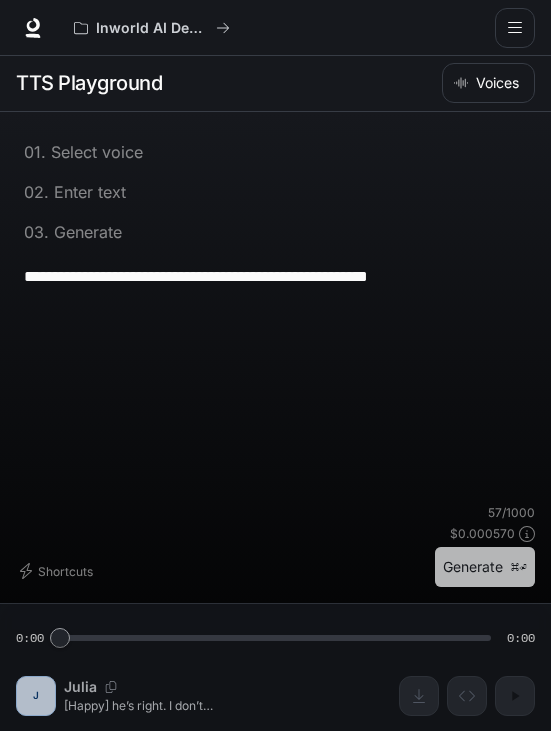 click on "Generate ⌘⏎" at bounding box center [485, 567] 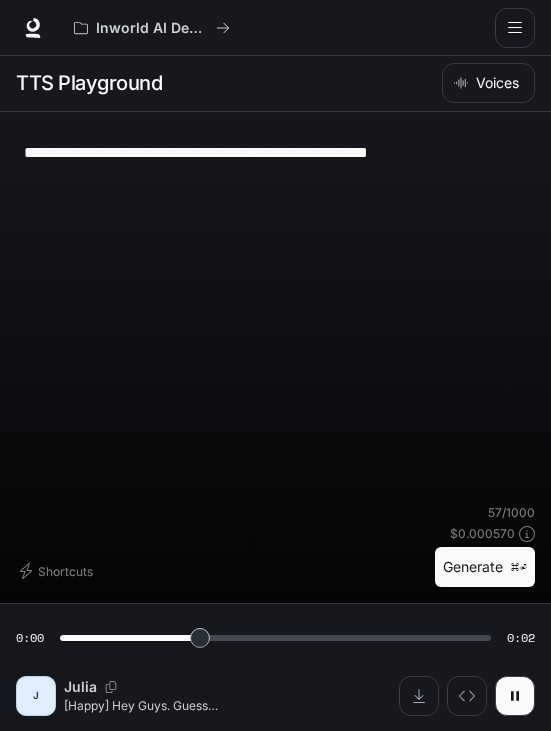 click at bounding box center (419, 696) 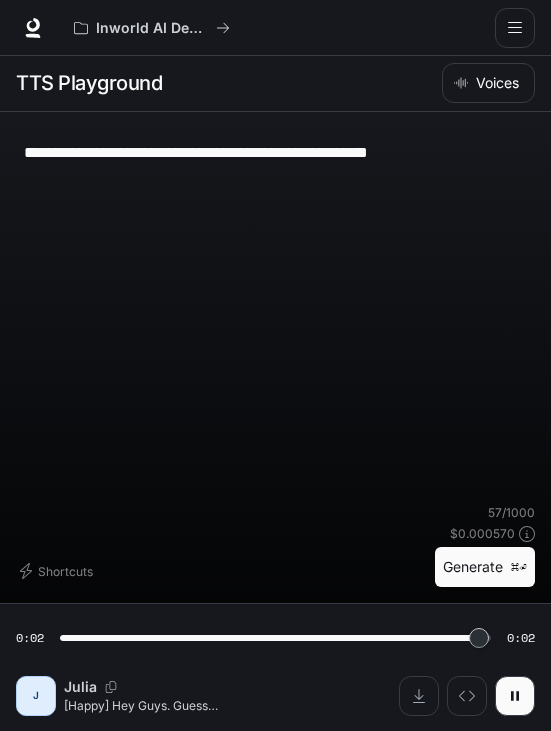 type on "*" 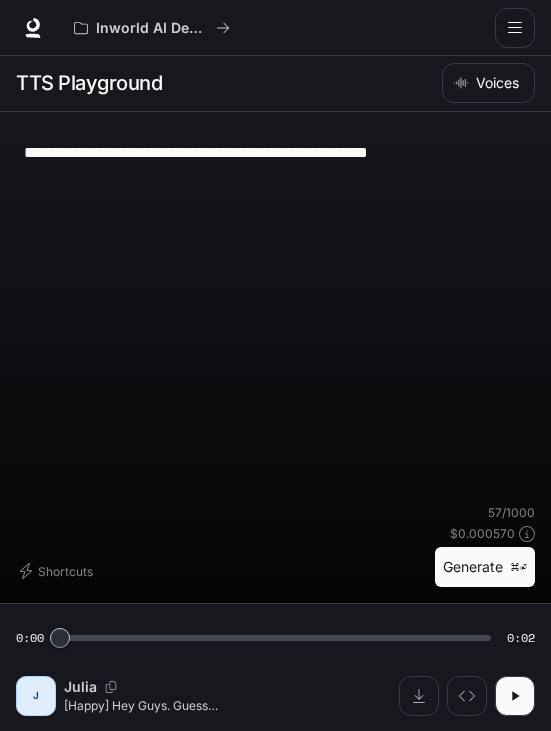 click on "**********" at bounding box center (275, 152) 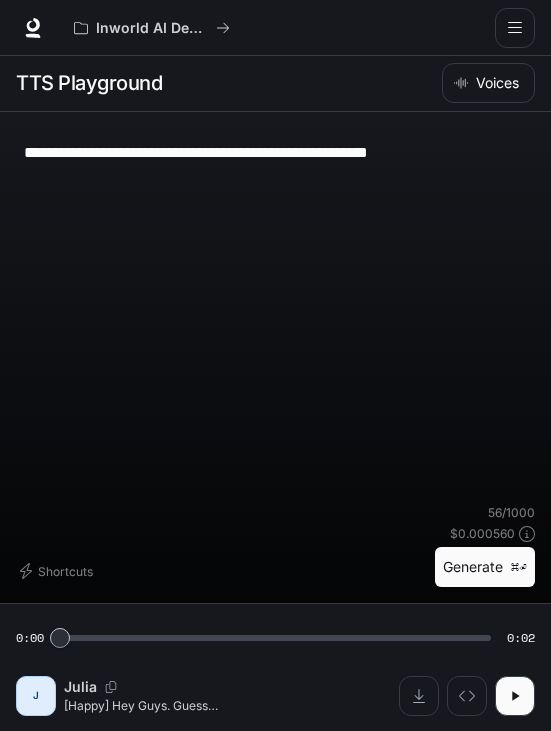 type on "**********" 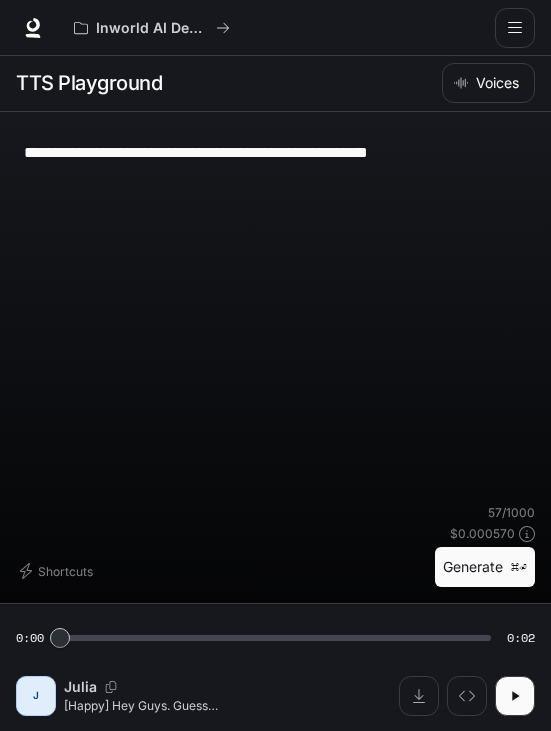click on "Generate ⌘⏎" at bounding box center [485, 567] 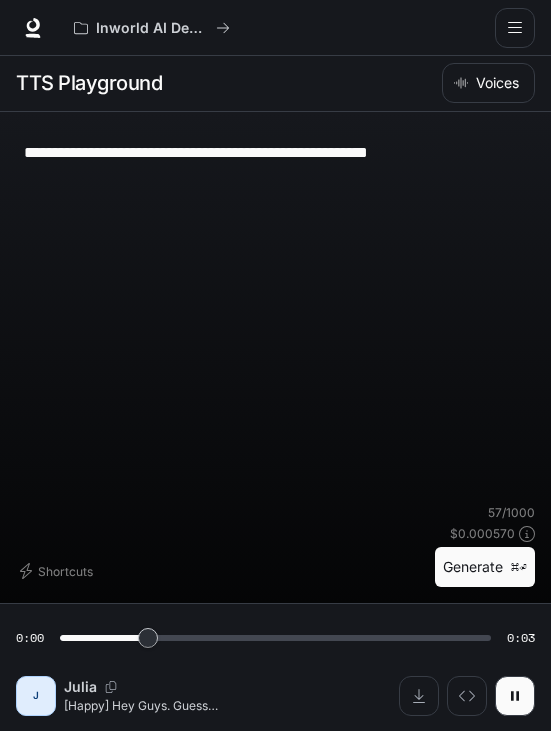 click at bounding box center [406, 696] 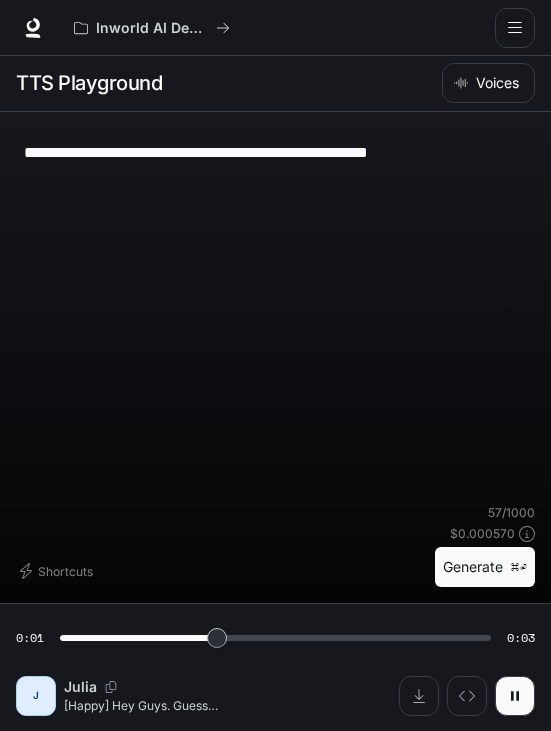 click 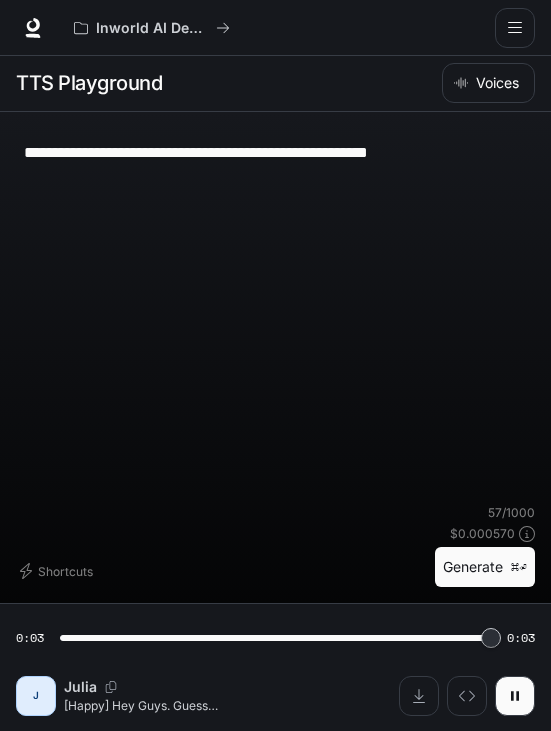 type on "*" 